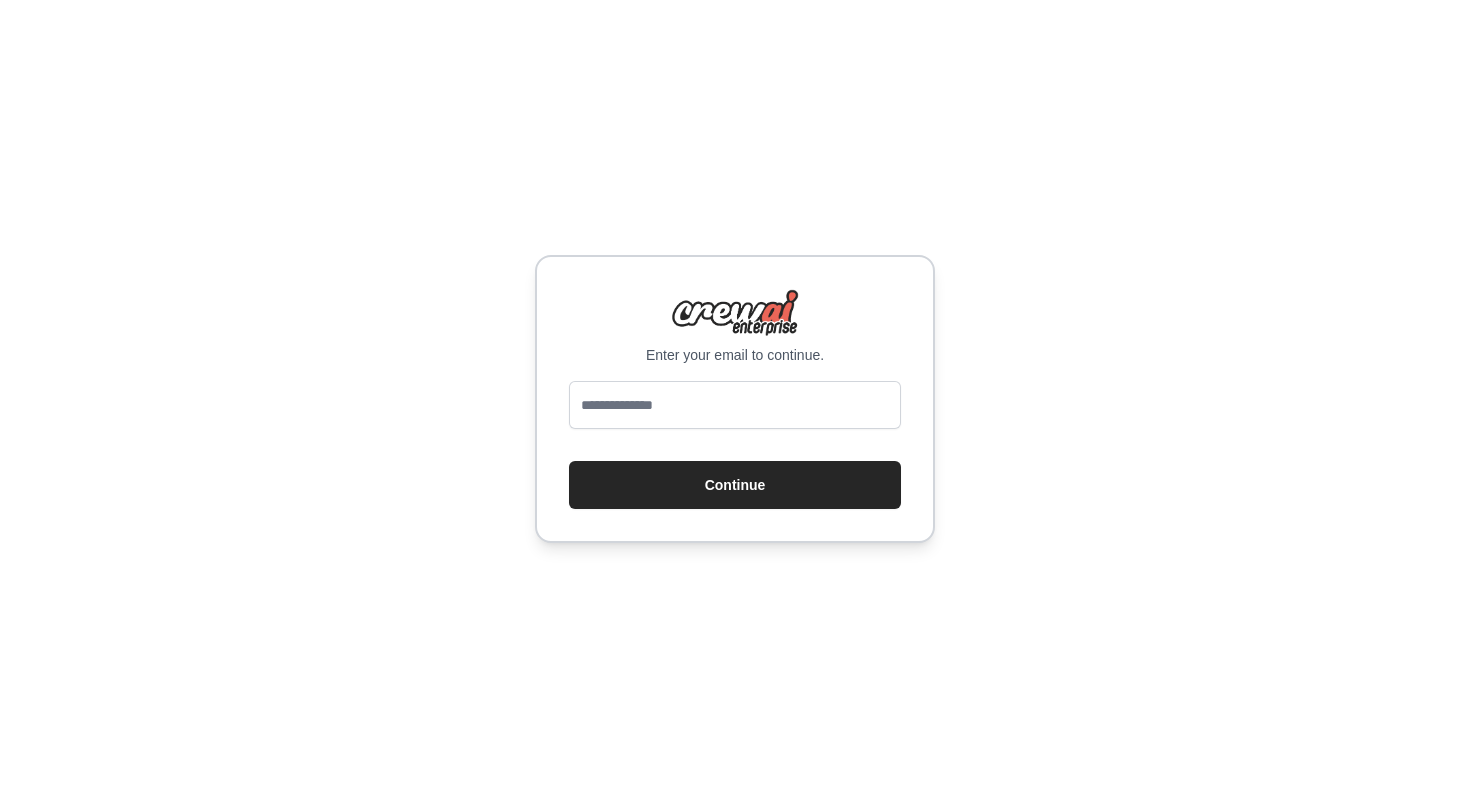 scroll, scrollTop: 0, scrollLeft: 0, axis: both 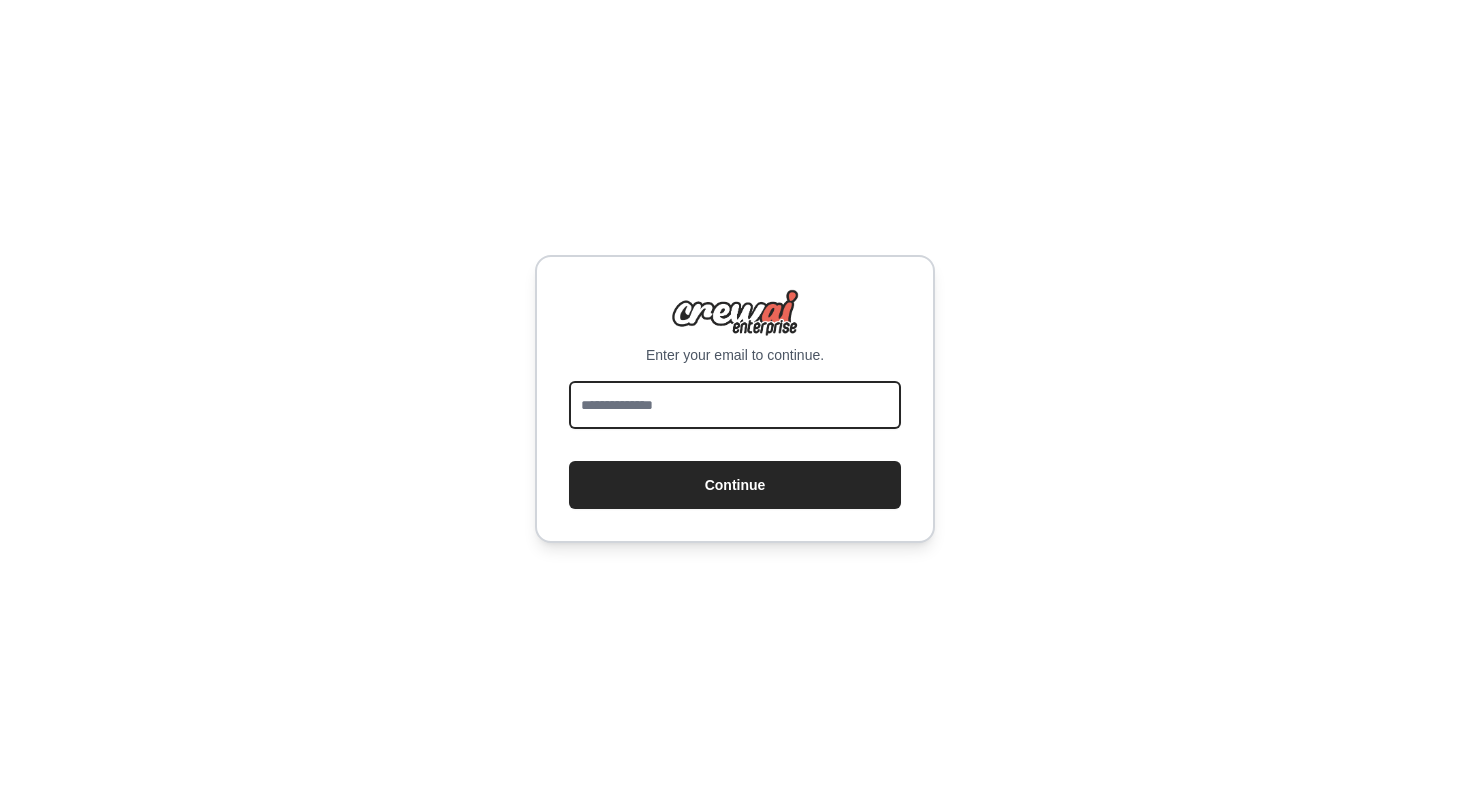 click at bounding box center (735, 405) 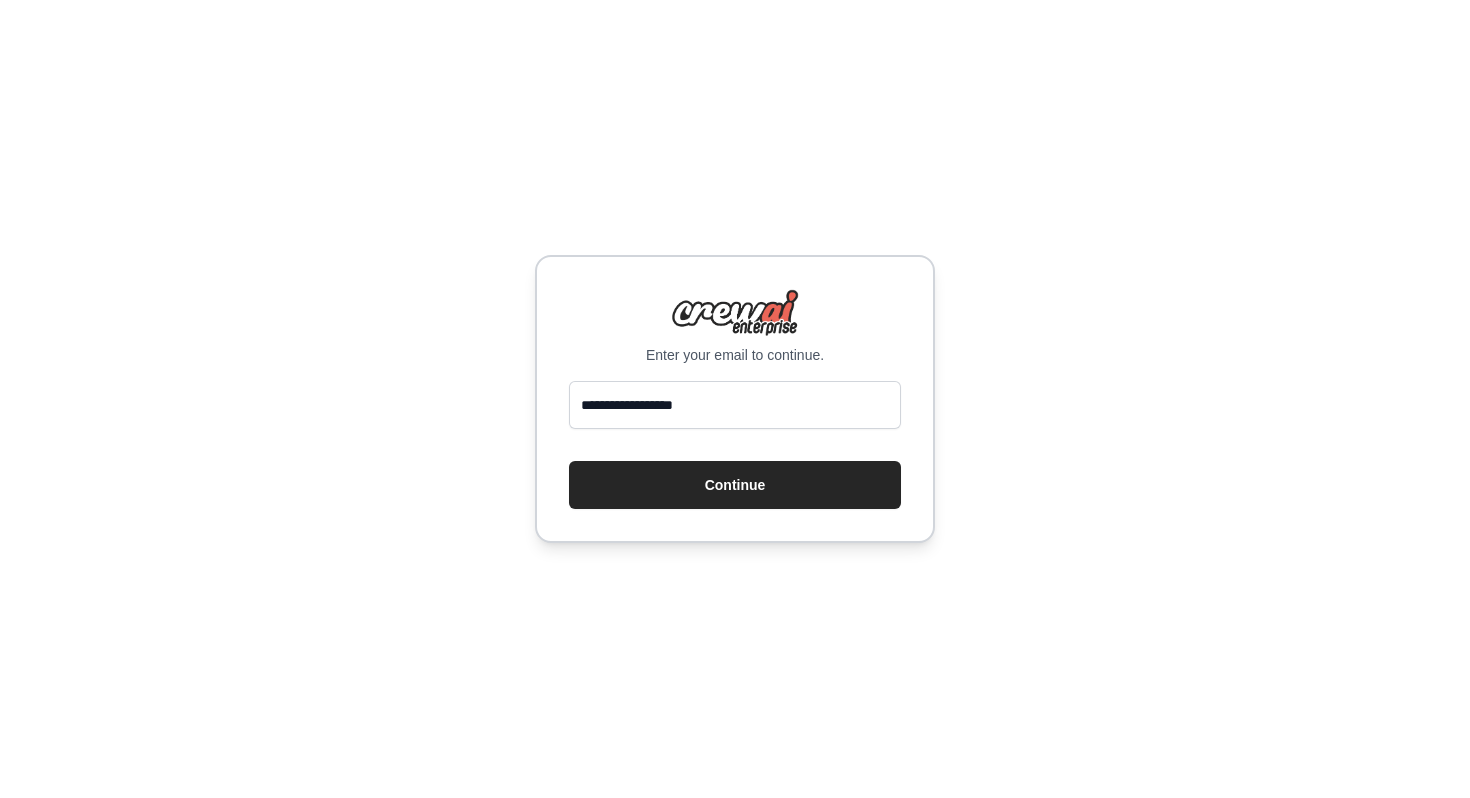 click on "**********" at bounding box center (735, 399) 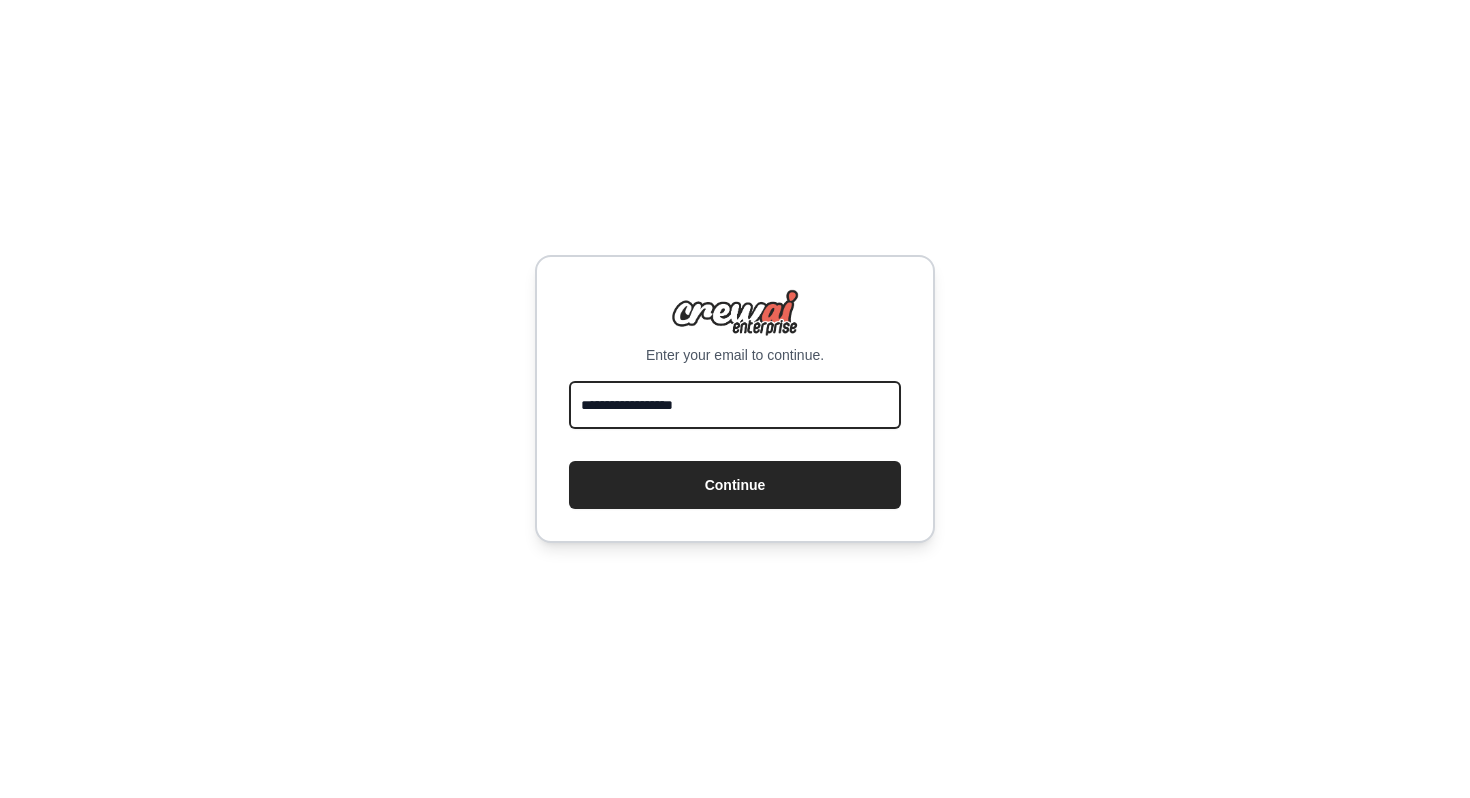 click on "**********" at bounding box center [735, 405] 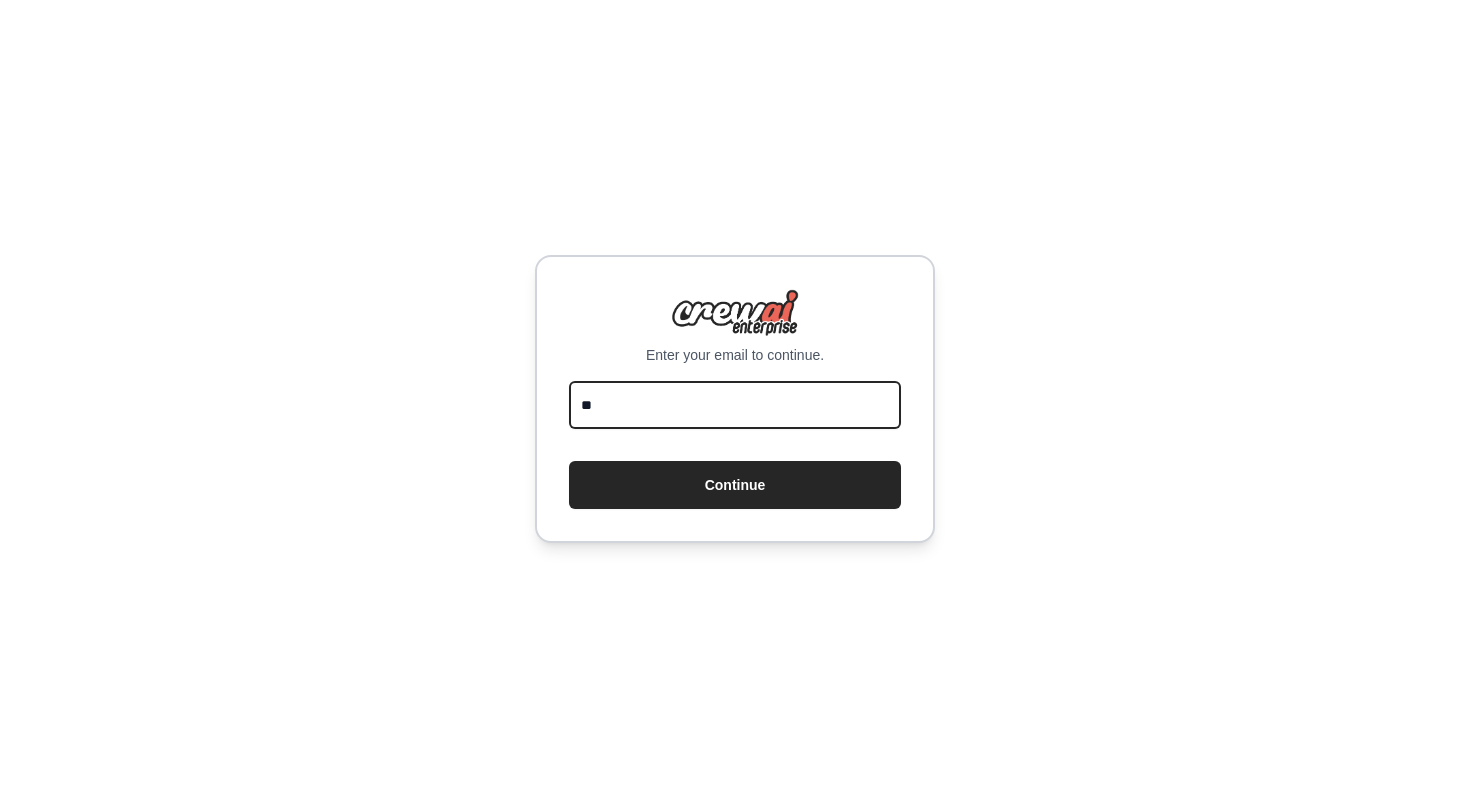 type on "*" 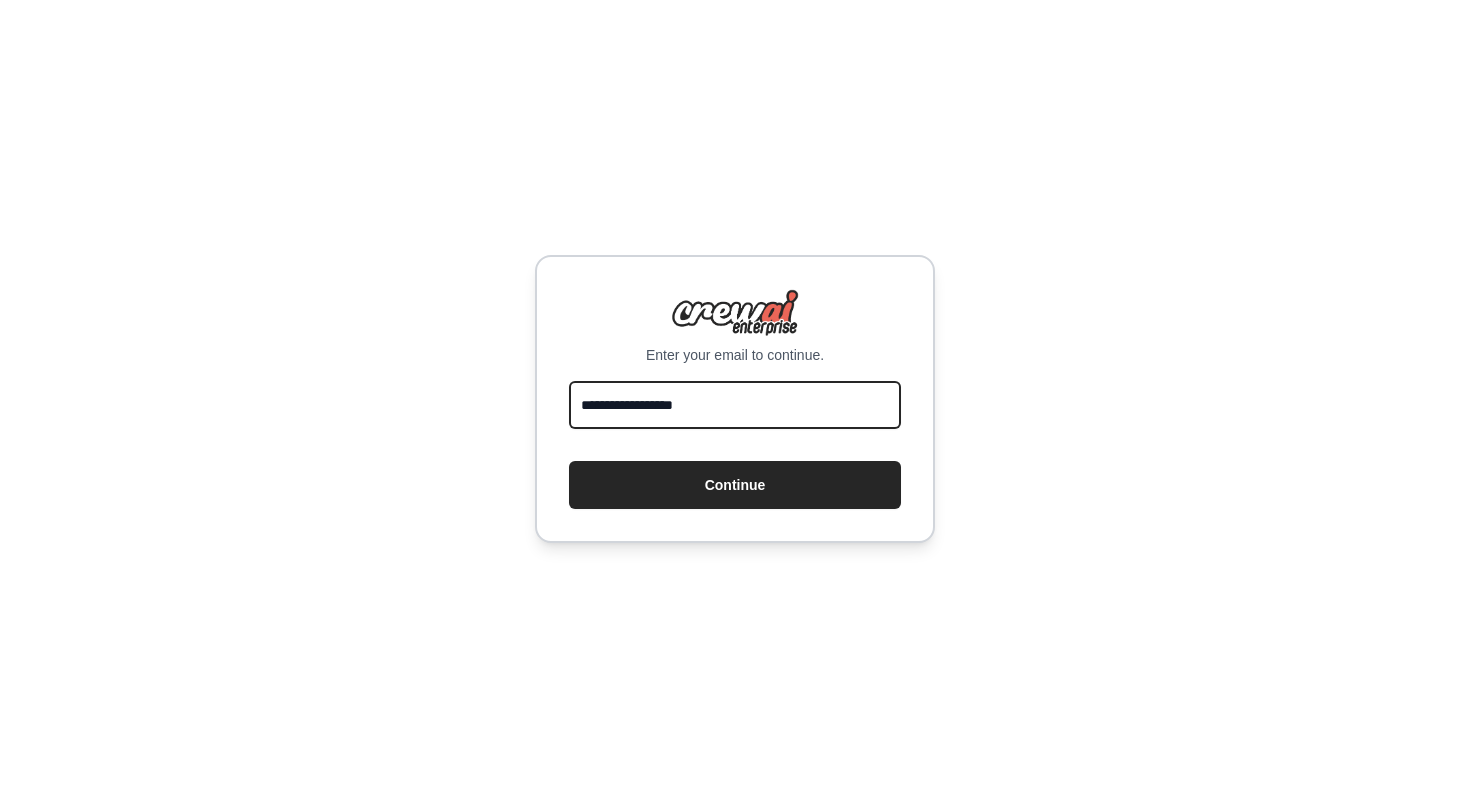 drag, startPoint x: 644, startPoint y: 410, endPoint x: 610, endPoint y: 410, distance: 34 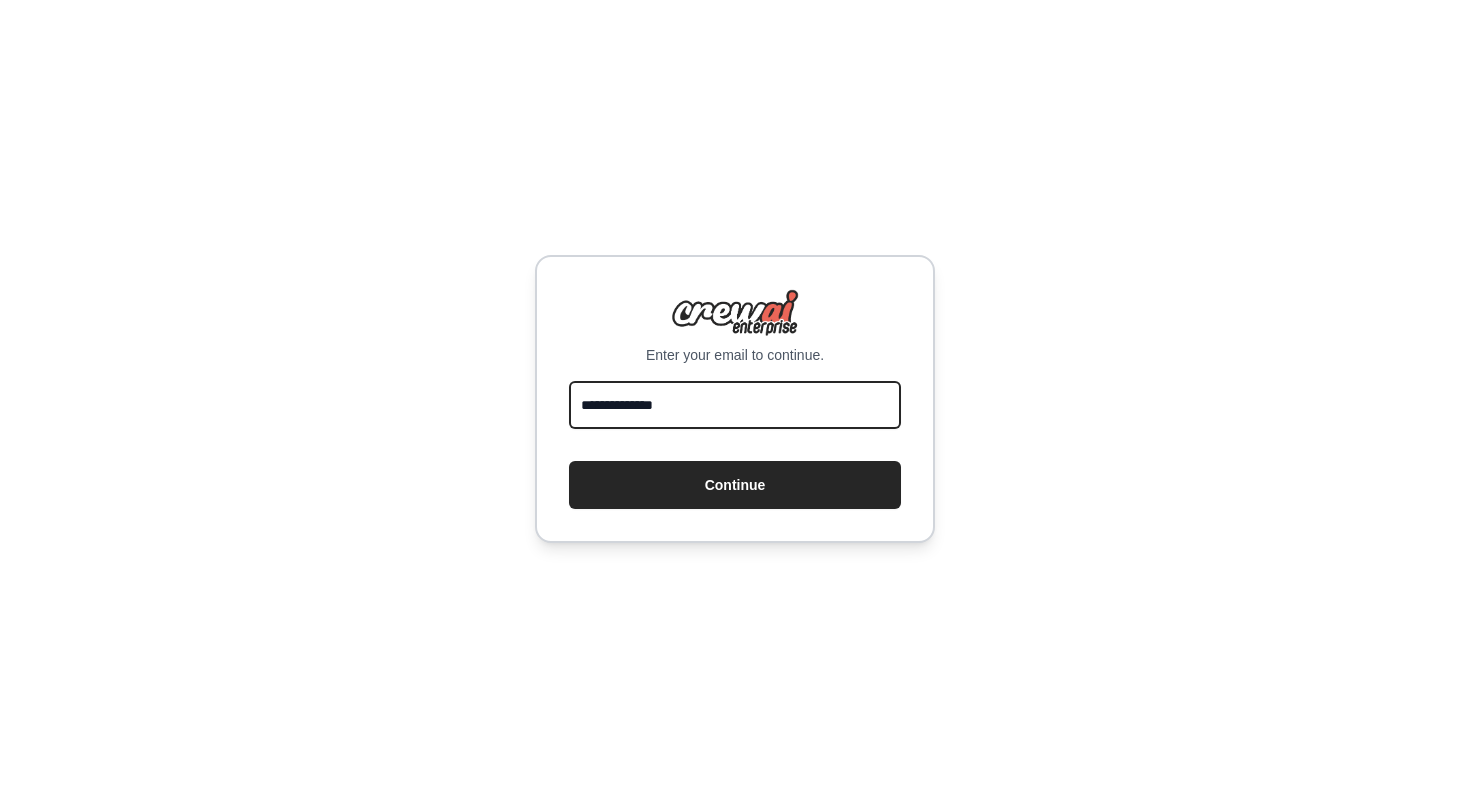 drag, startPoint x: 660, startPoint y: 411, endPoint x: 642, endPoint y: 410, distance: 18.027756 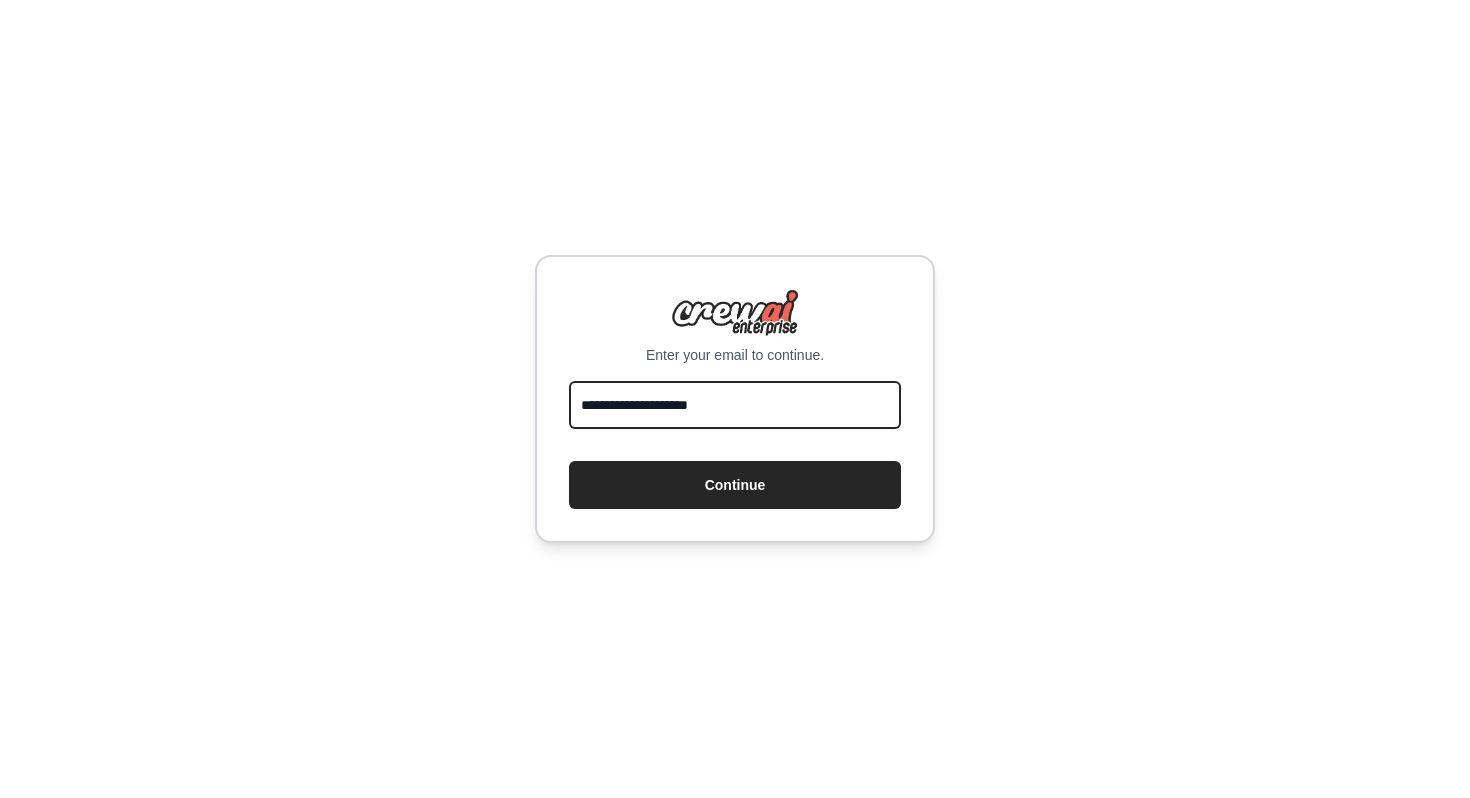 type on "**********" 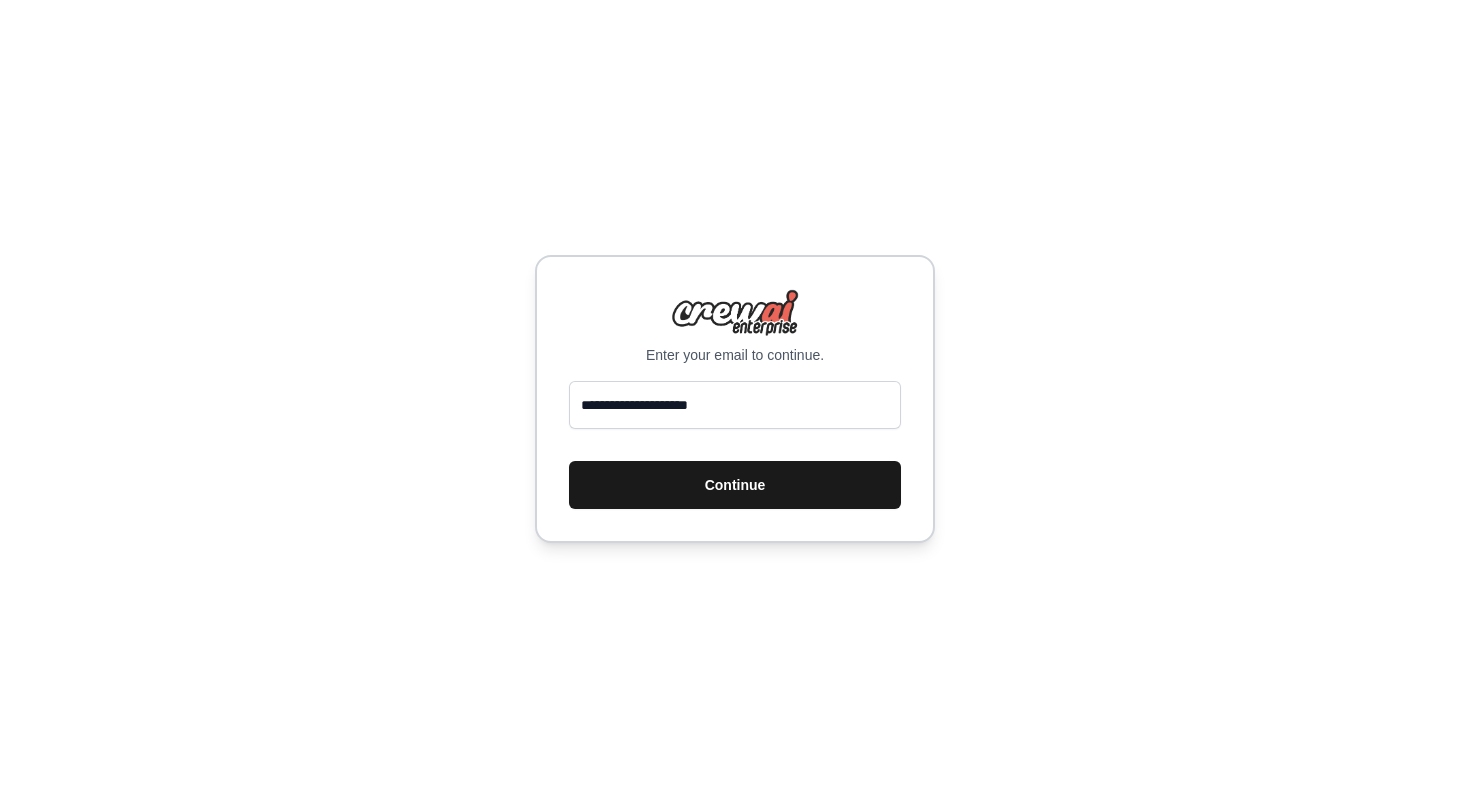 click on "Continue" at bounding box center (735, 485) 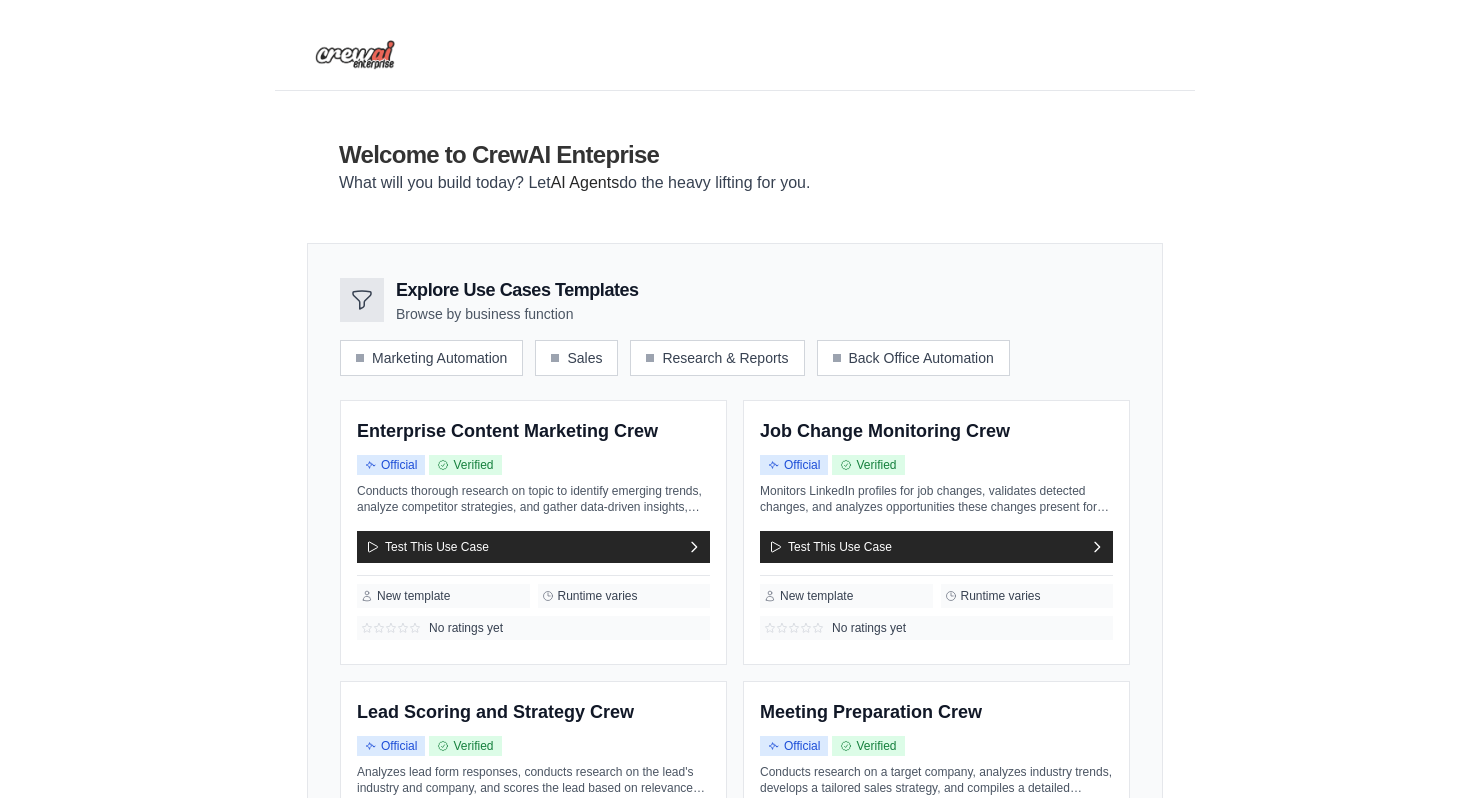 scroll, scrollTop: 0, scrollLeft: 0, axis: both 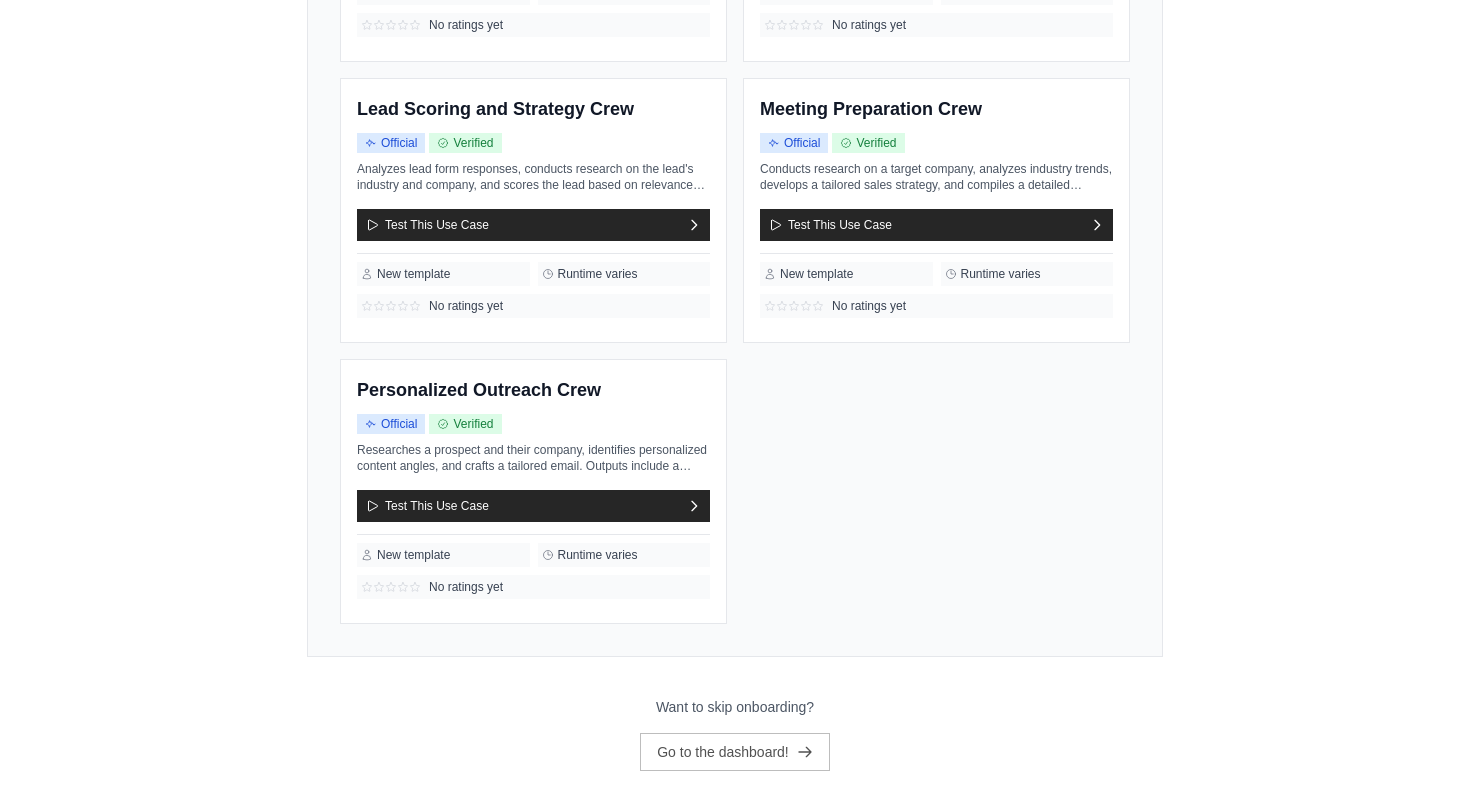 click on "Want to skip onboarding?" at bounding box center (735, 707) 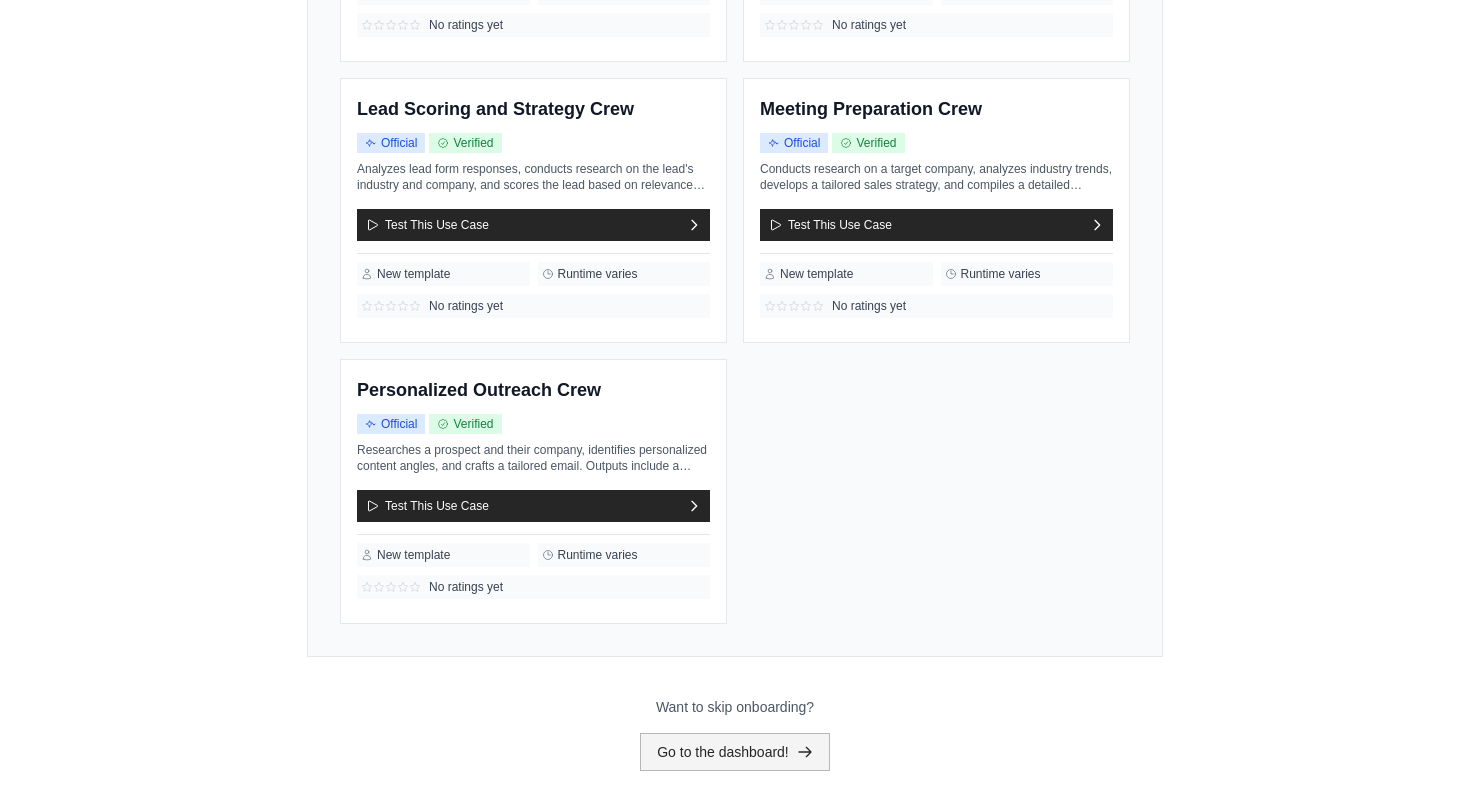click on "Go to the dashboard!" at bounding box center (735, 752) 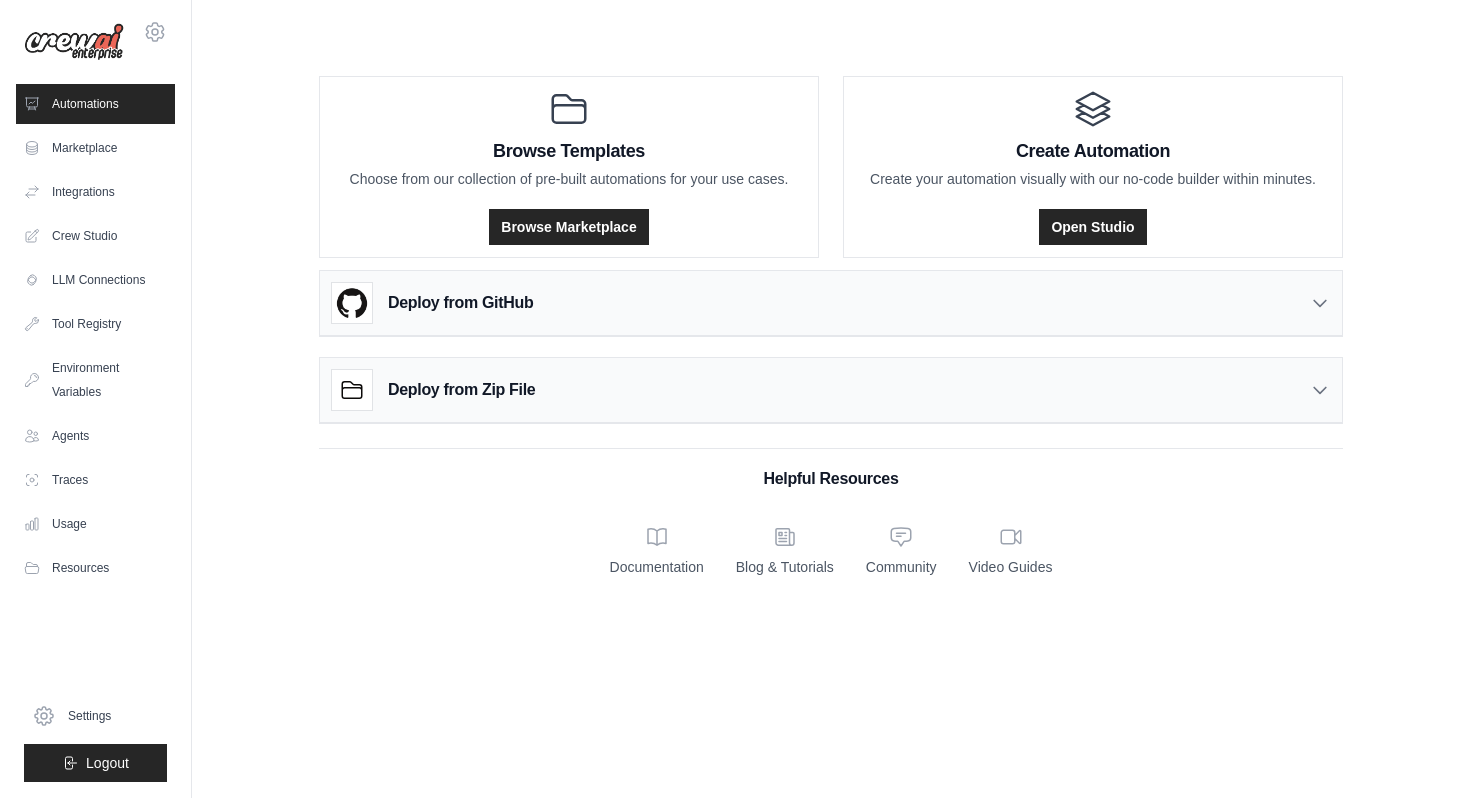 scroll, scrollTop: 0, scrollLeft: 0, axis: both 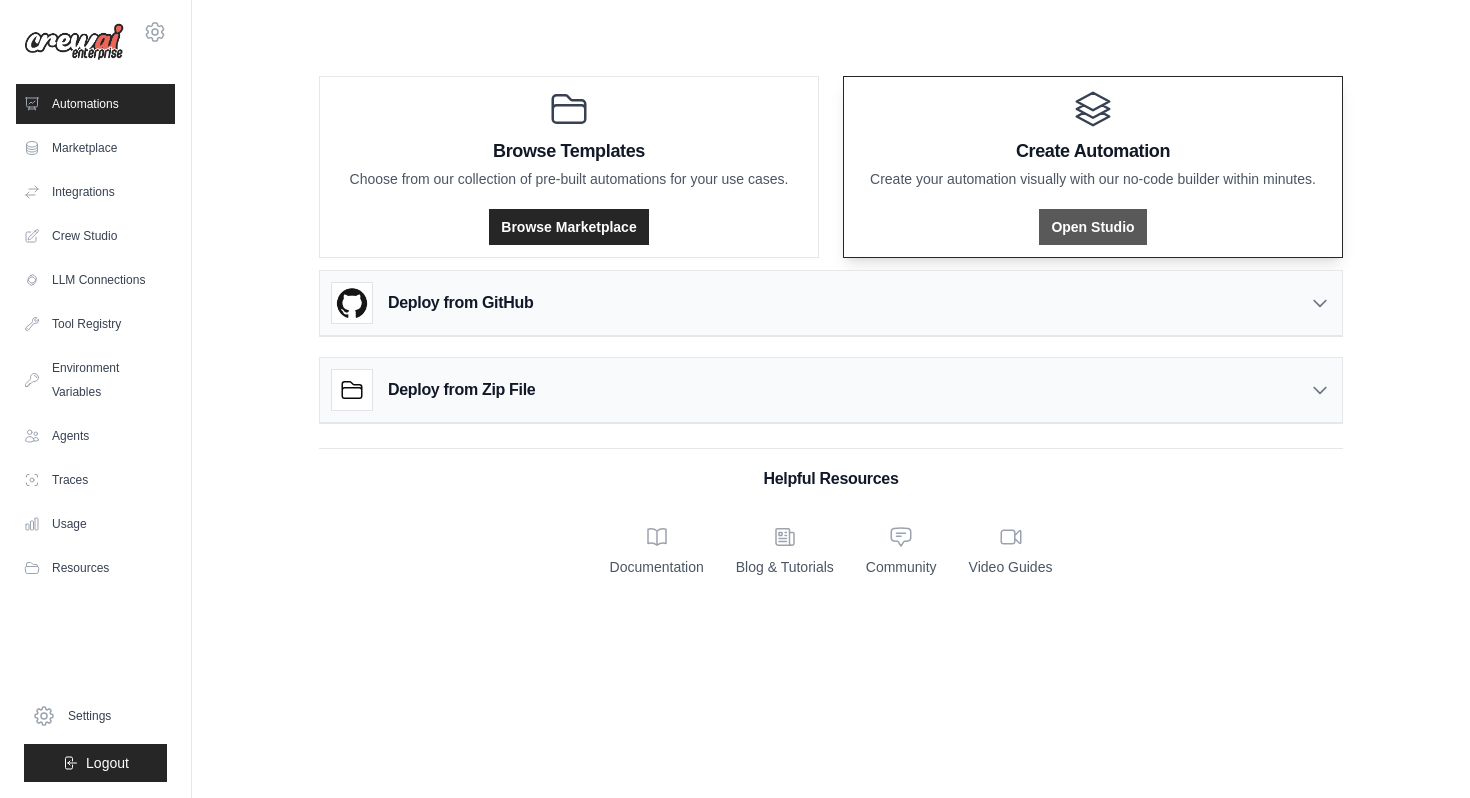 click on "Open Studio" at bounding box center [1092, 227] 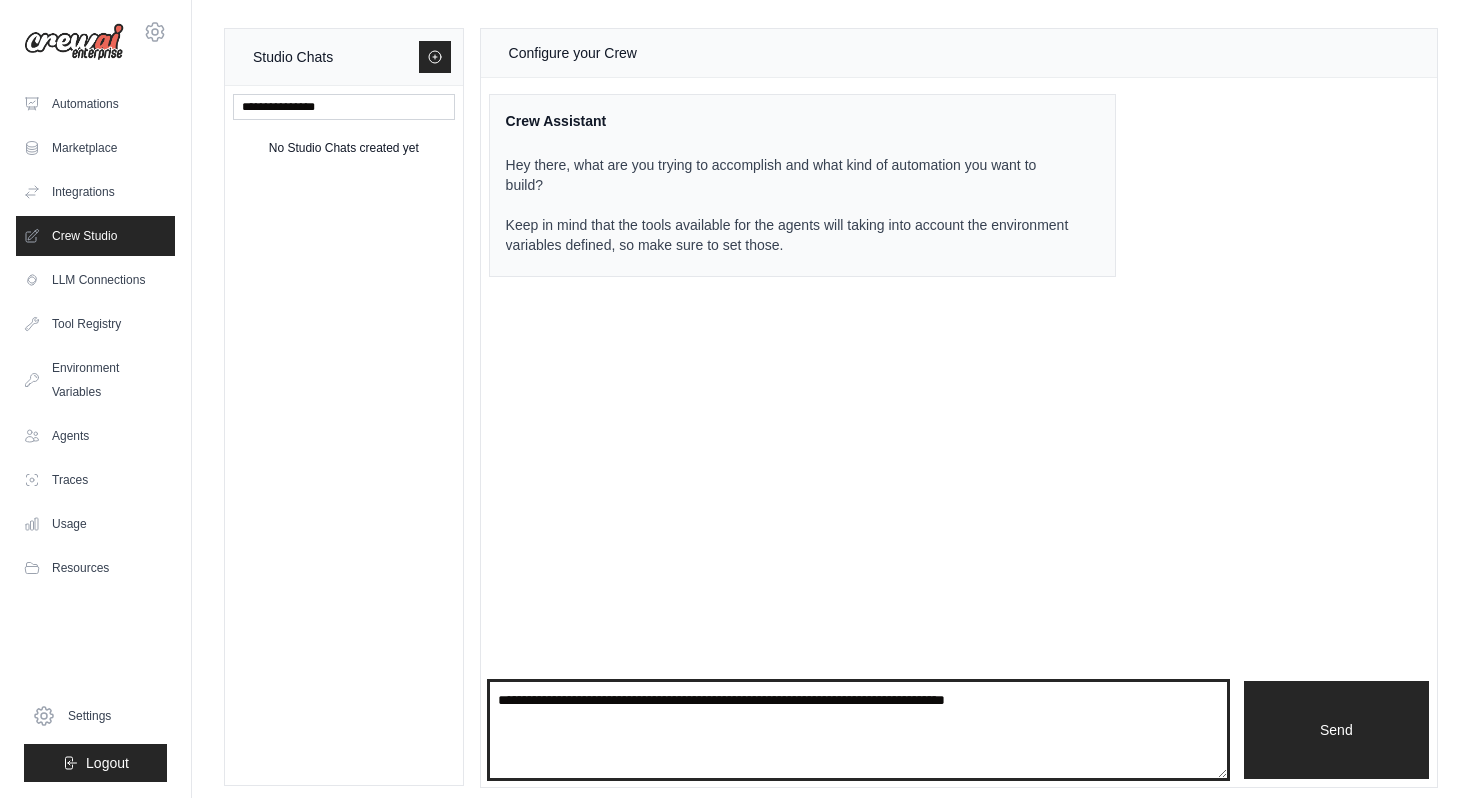 click at bounding box center [858, 730] 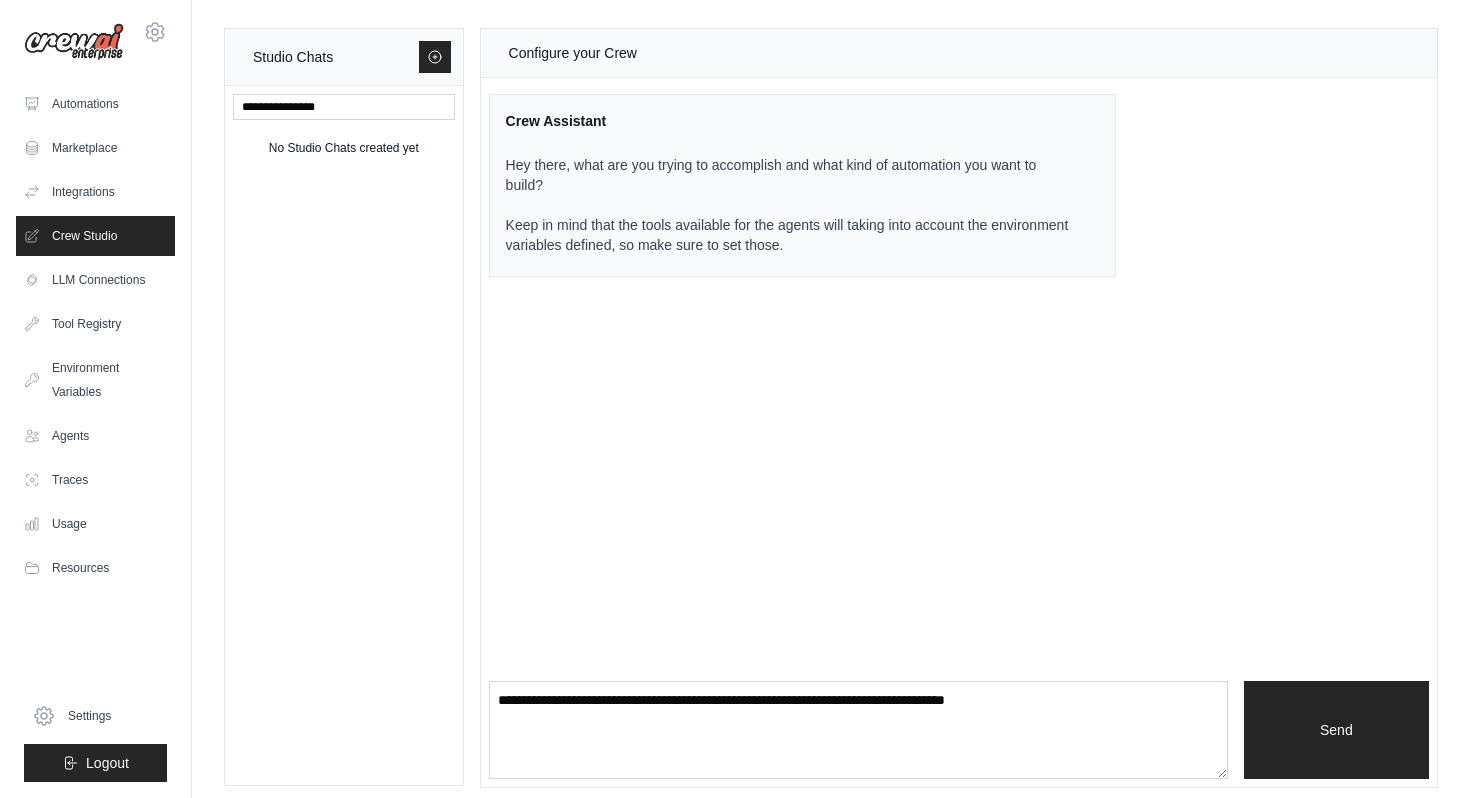 click on "[EMAIL]
Settings
Automations
Marketplace
Integrations
Crew Studio
Blog" at bounding box center [96, 399] 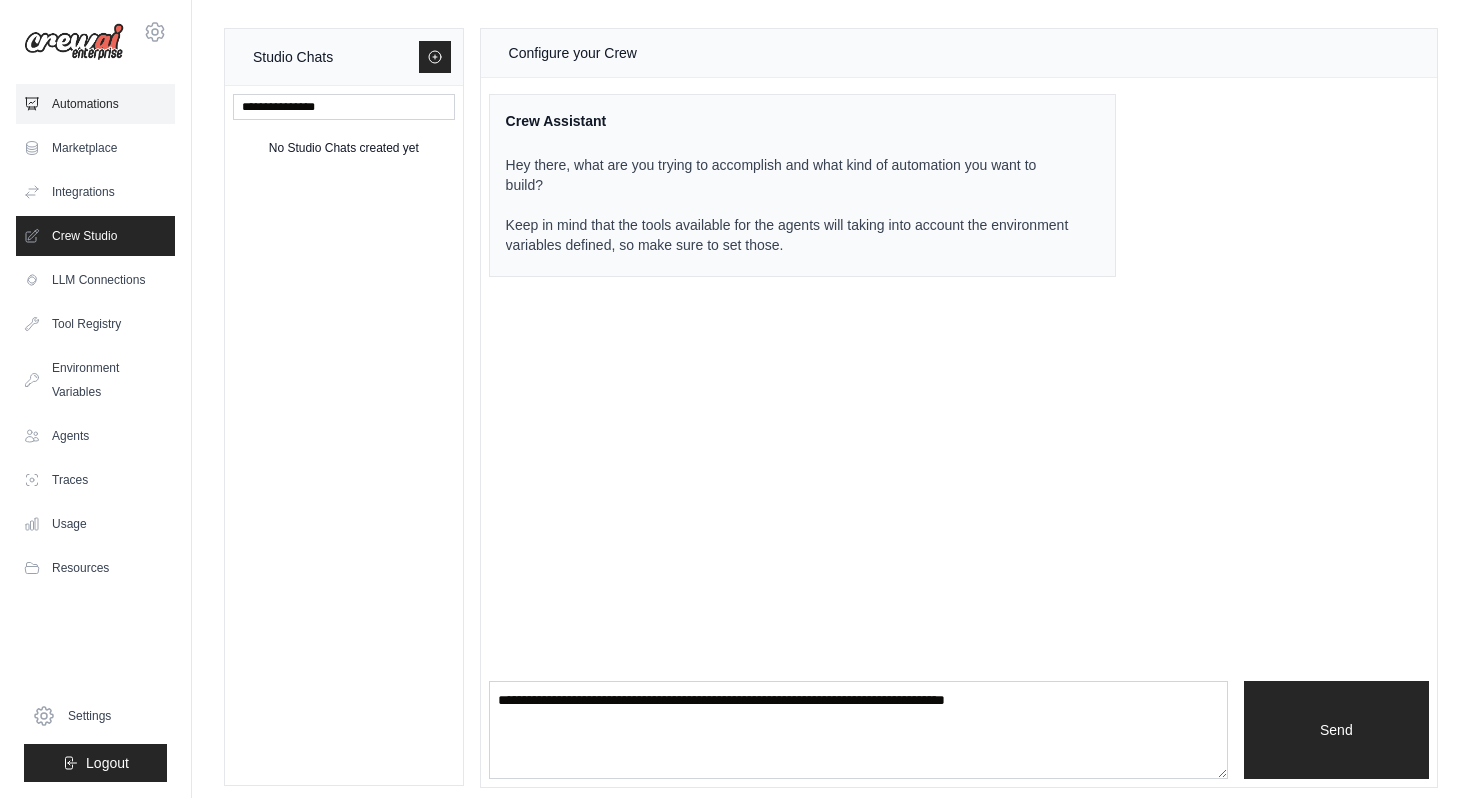 click on "Automations" at bounding box center (95, 104) 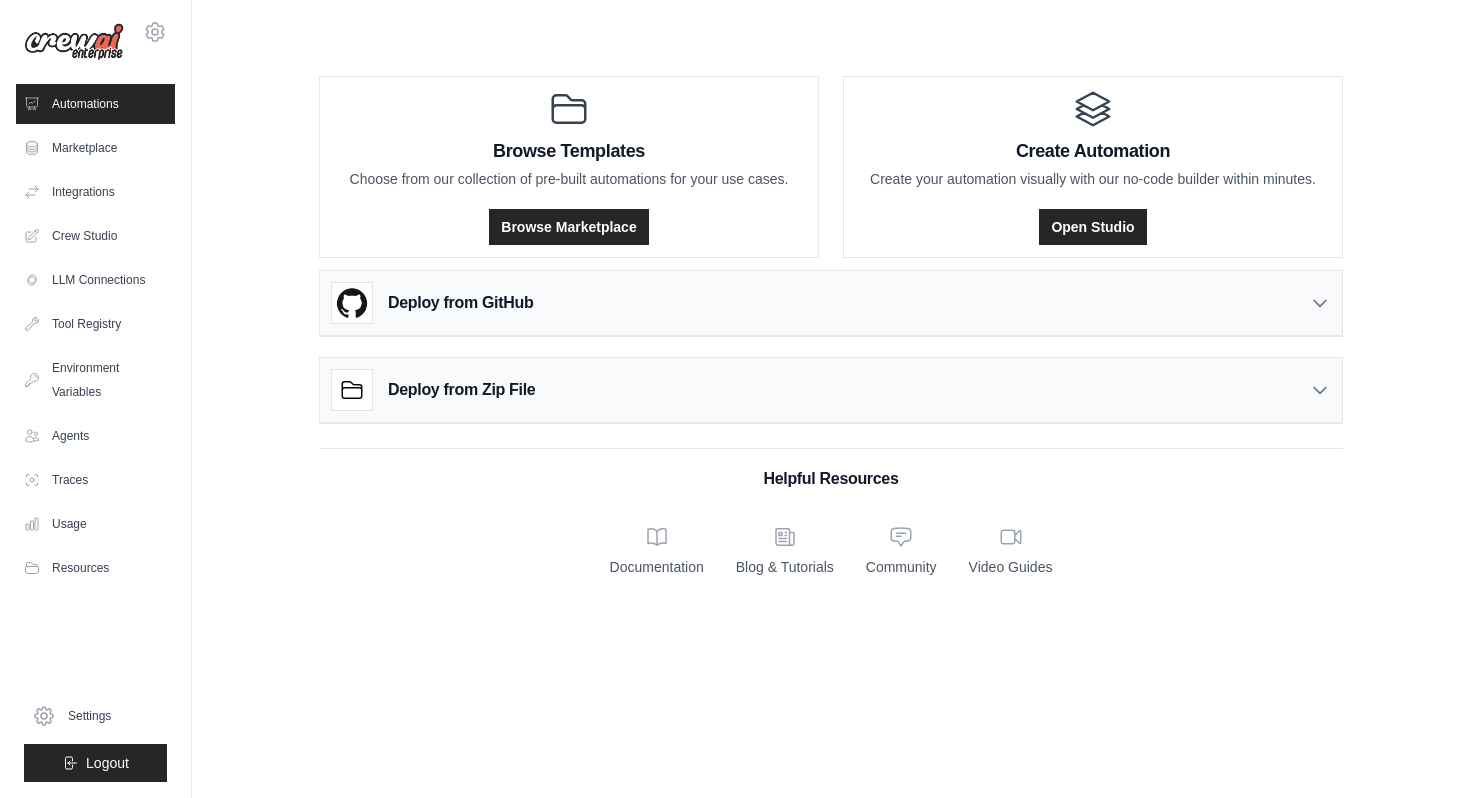 click on "Deploy from GitHub" at bounding box center (831, 303) 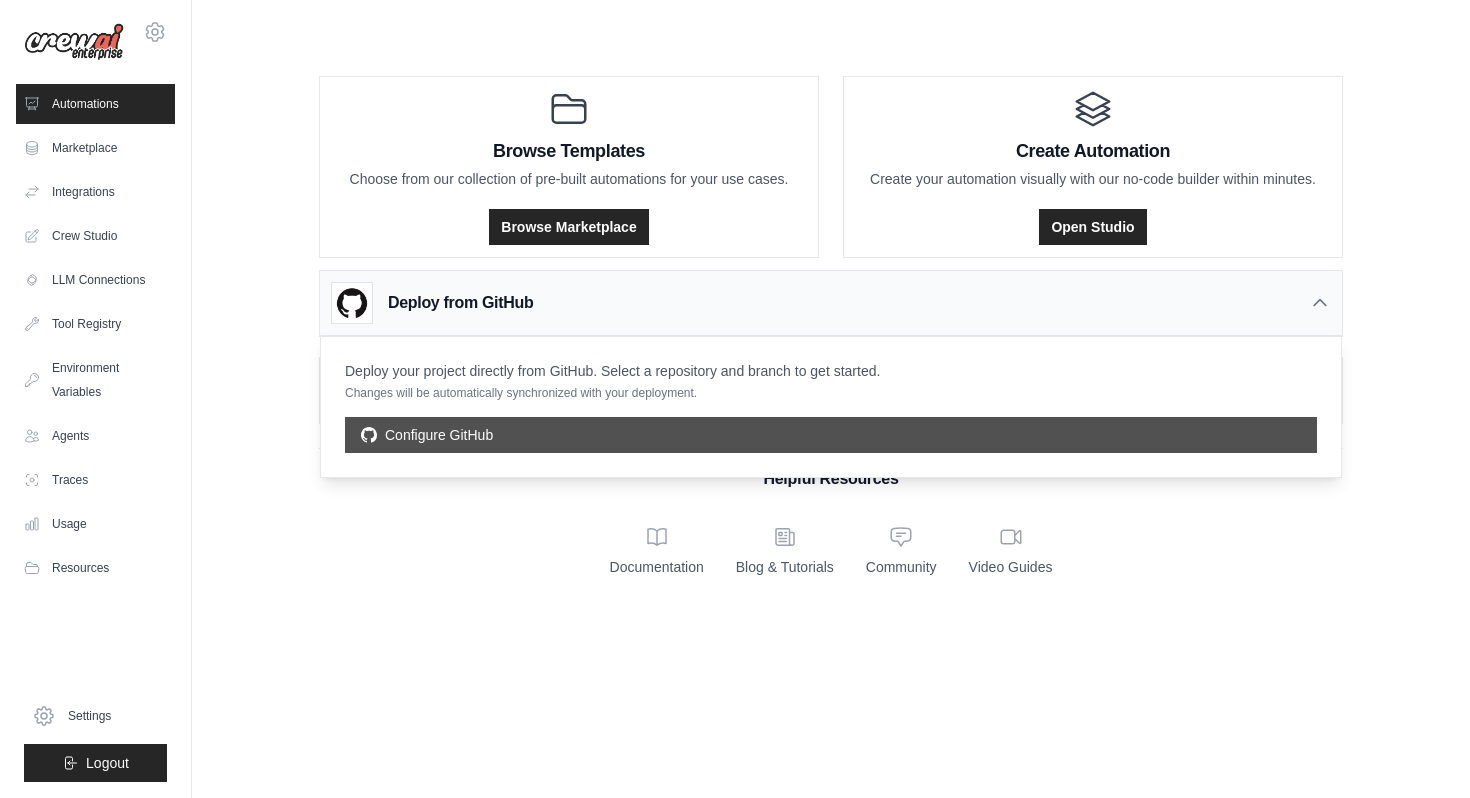 click on "Configure GitHub" at bounding box center (831, 435) 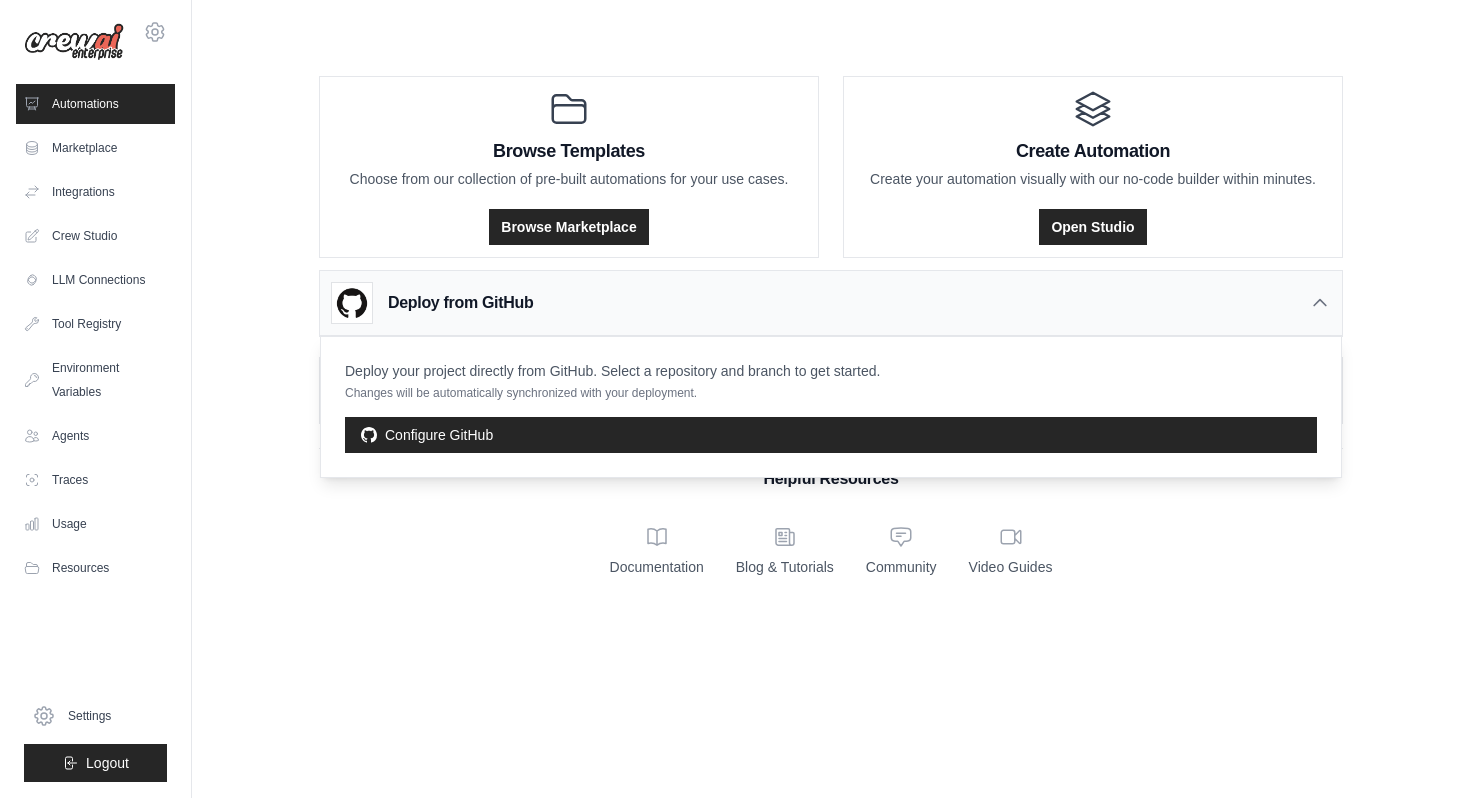 click on "Deploy from GitHub" at bounding box center [460, 303] 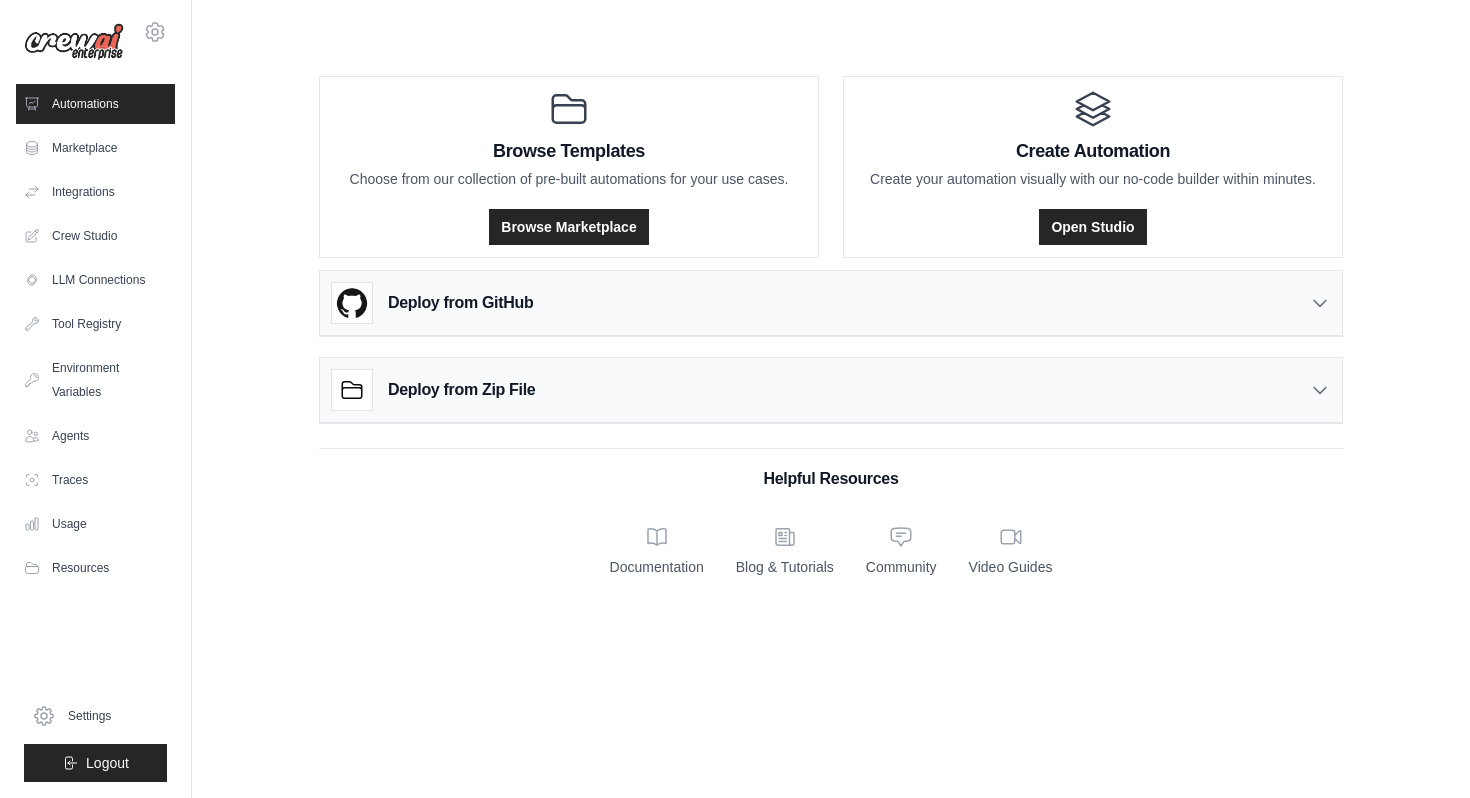 click on "Deploy from Zip File" at bounding box center [433, 390] 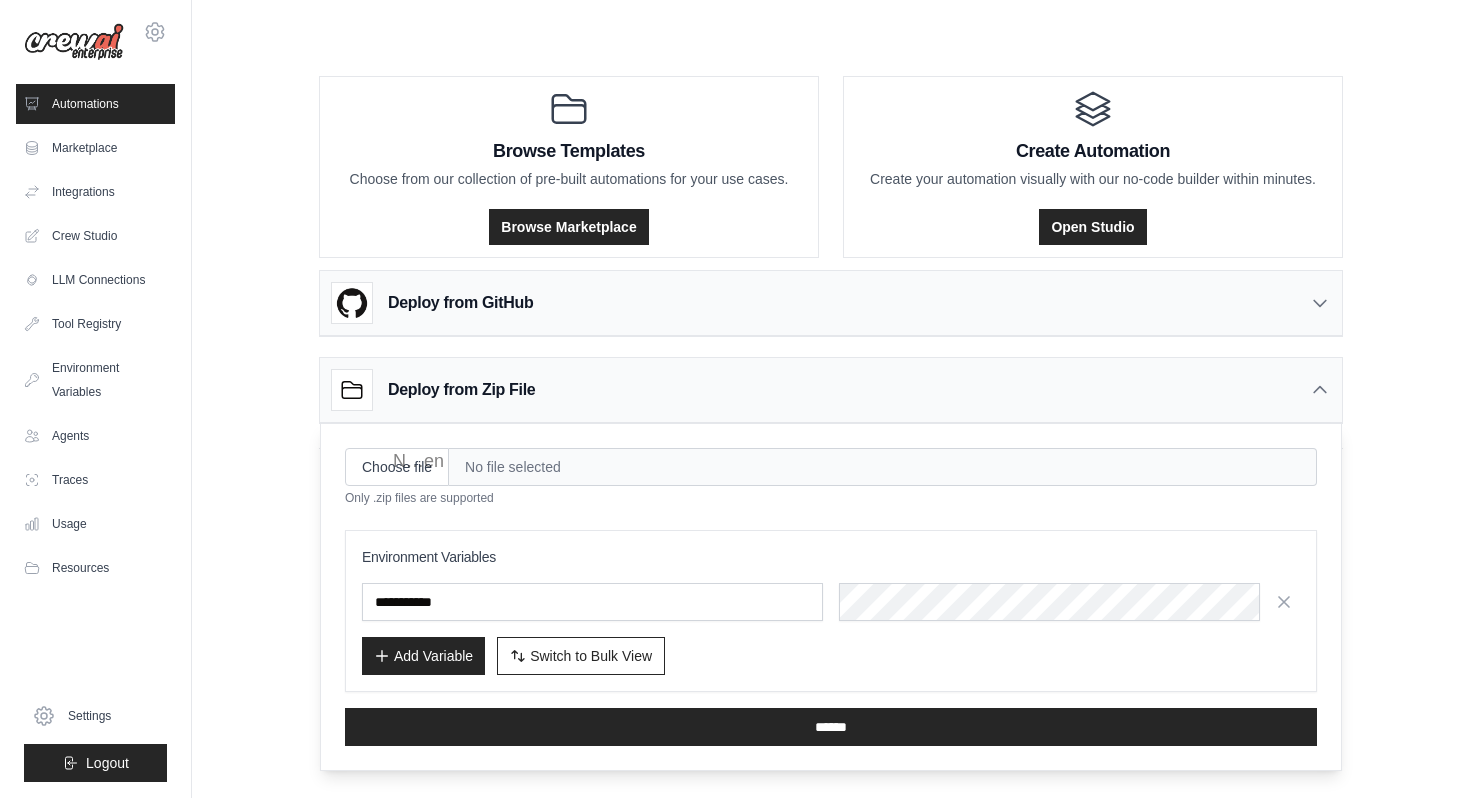 click on "No file selected" at bounding box center (883, 467) 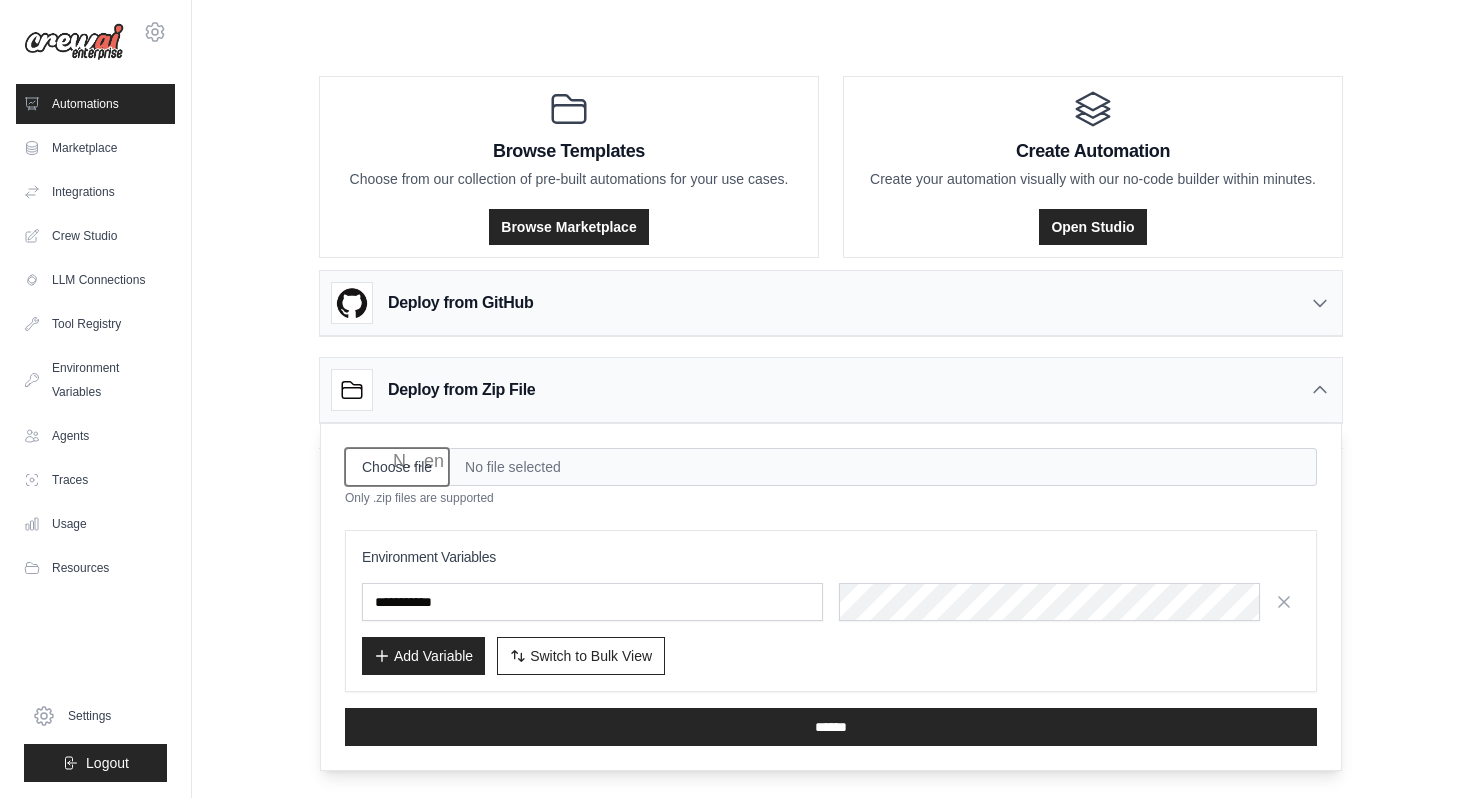 click on "Choose file" at bounding box center (397, 467) 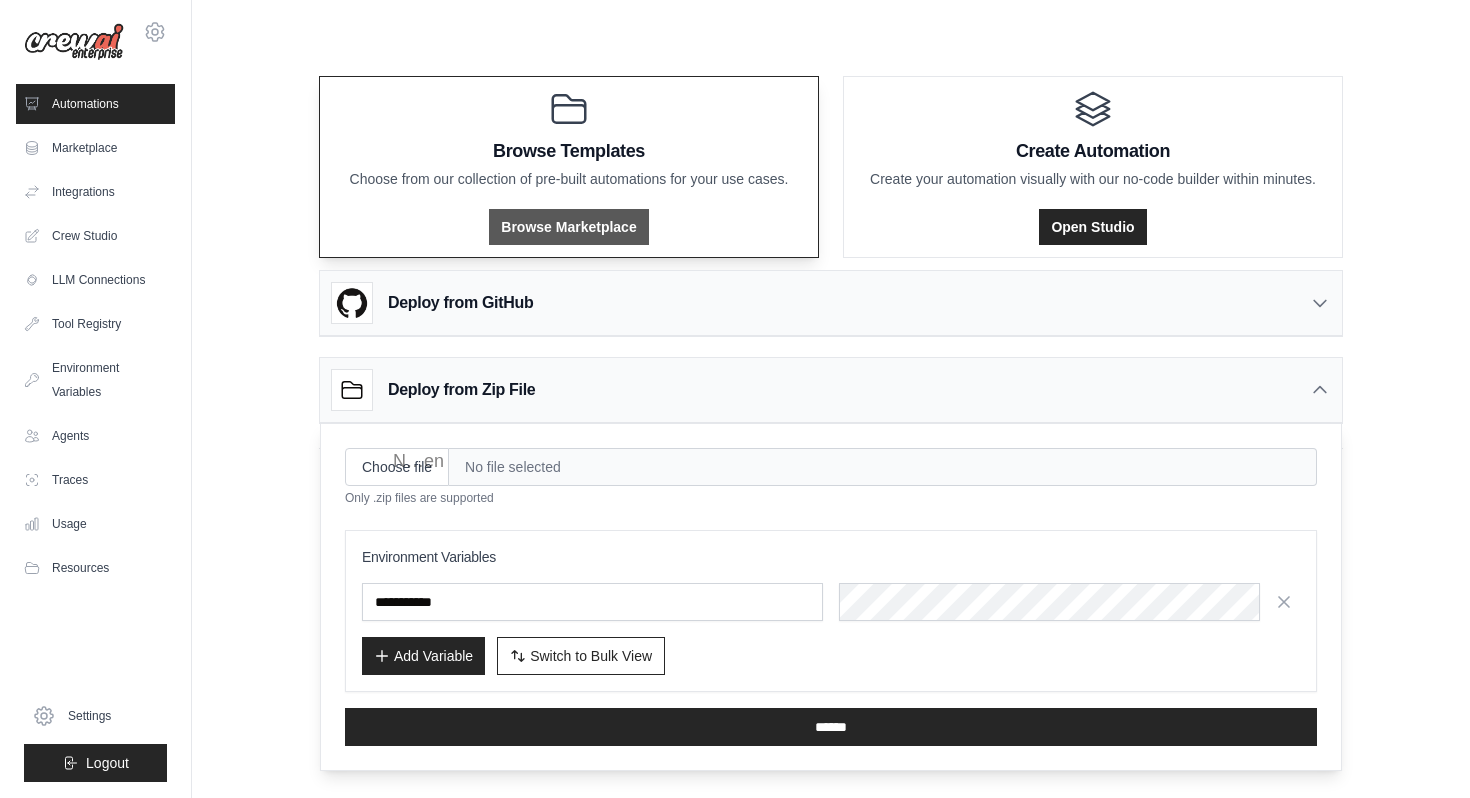 click on "Browse Marketplace" at bounding box center (568, 227) 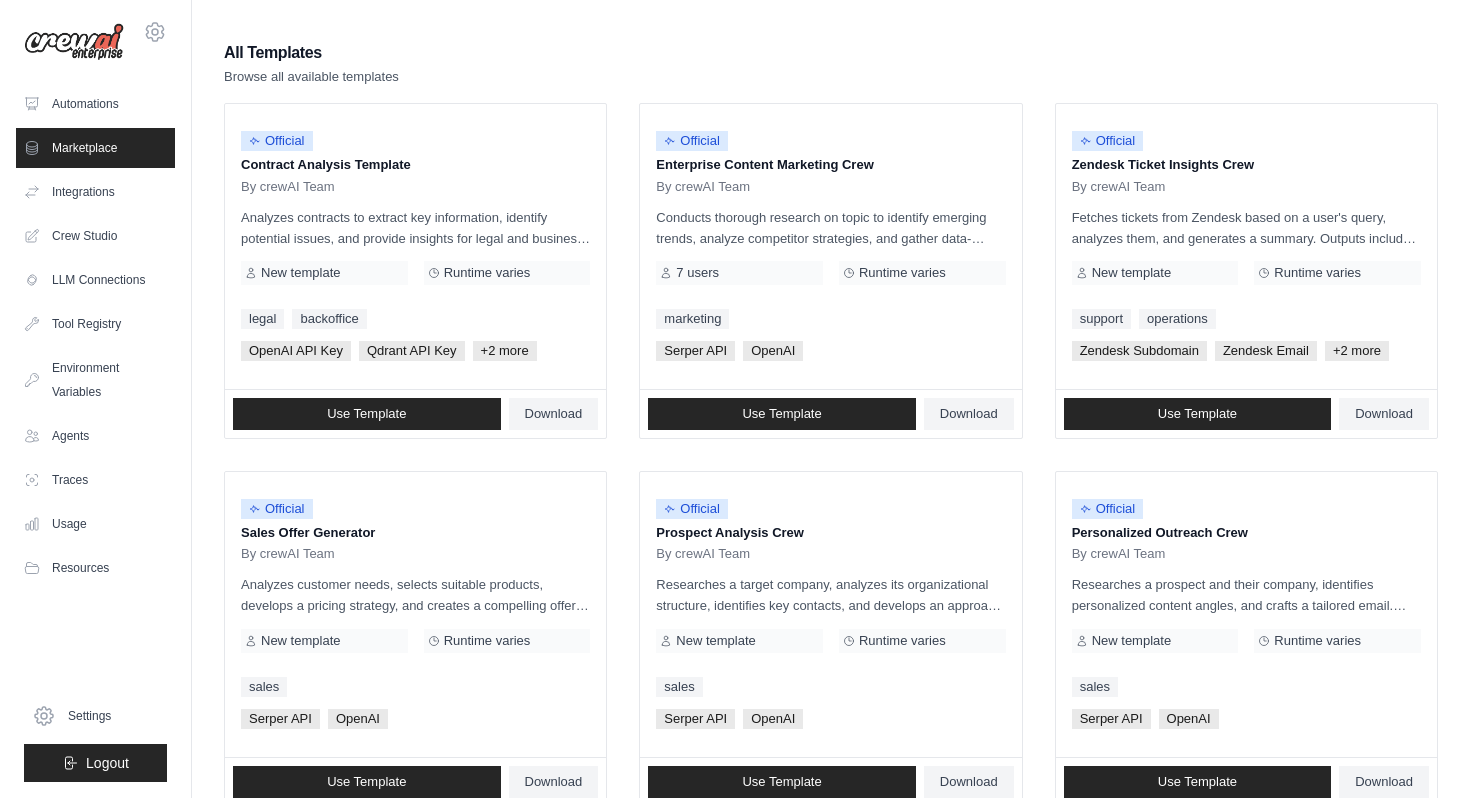 scroll, scrollTop: 183, scrollLeft: 0, axis: vertical 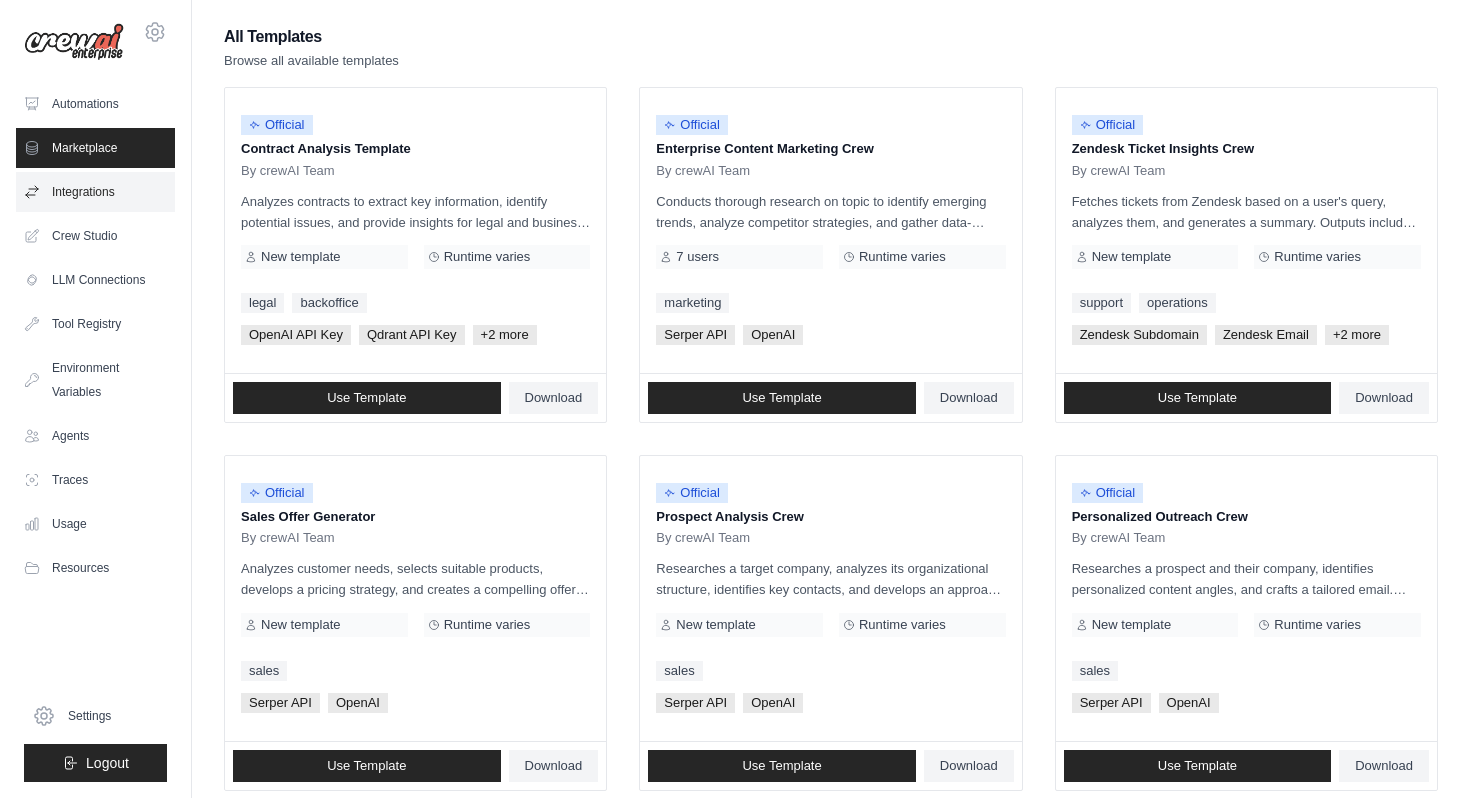 click on "Integrations" at bounding box center [95, 192] 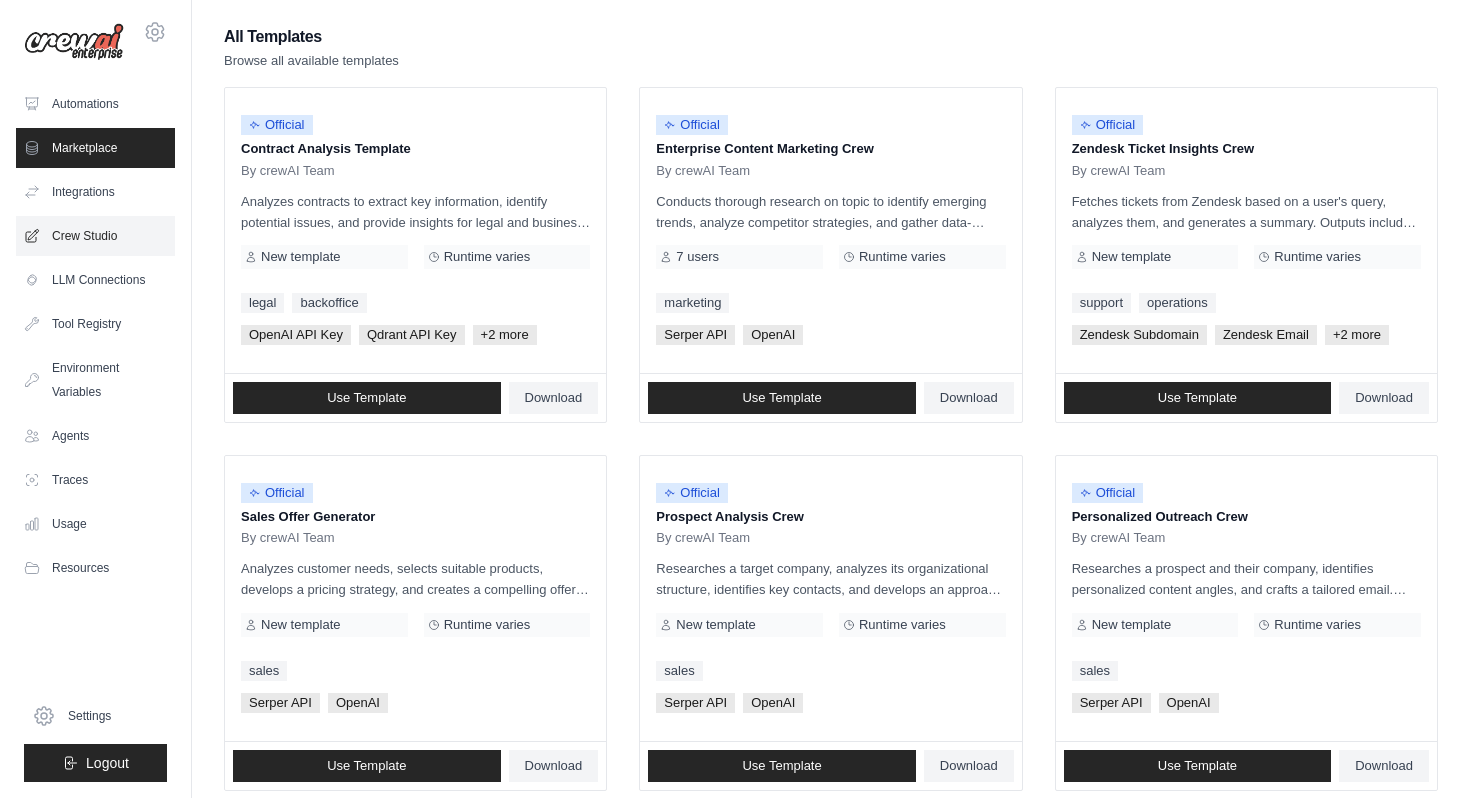 click on "Crew Studio" at bounding box center [95, 236] 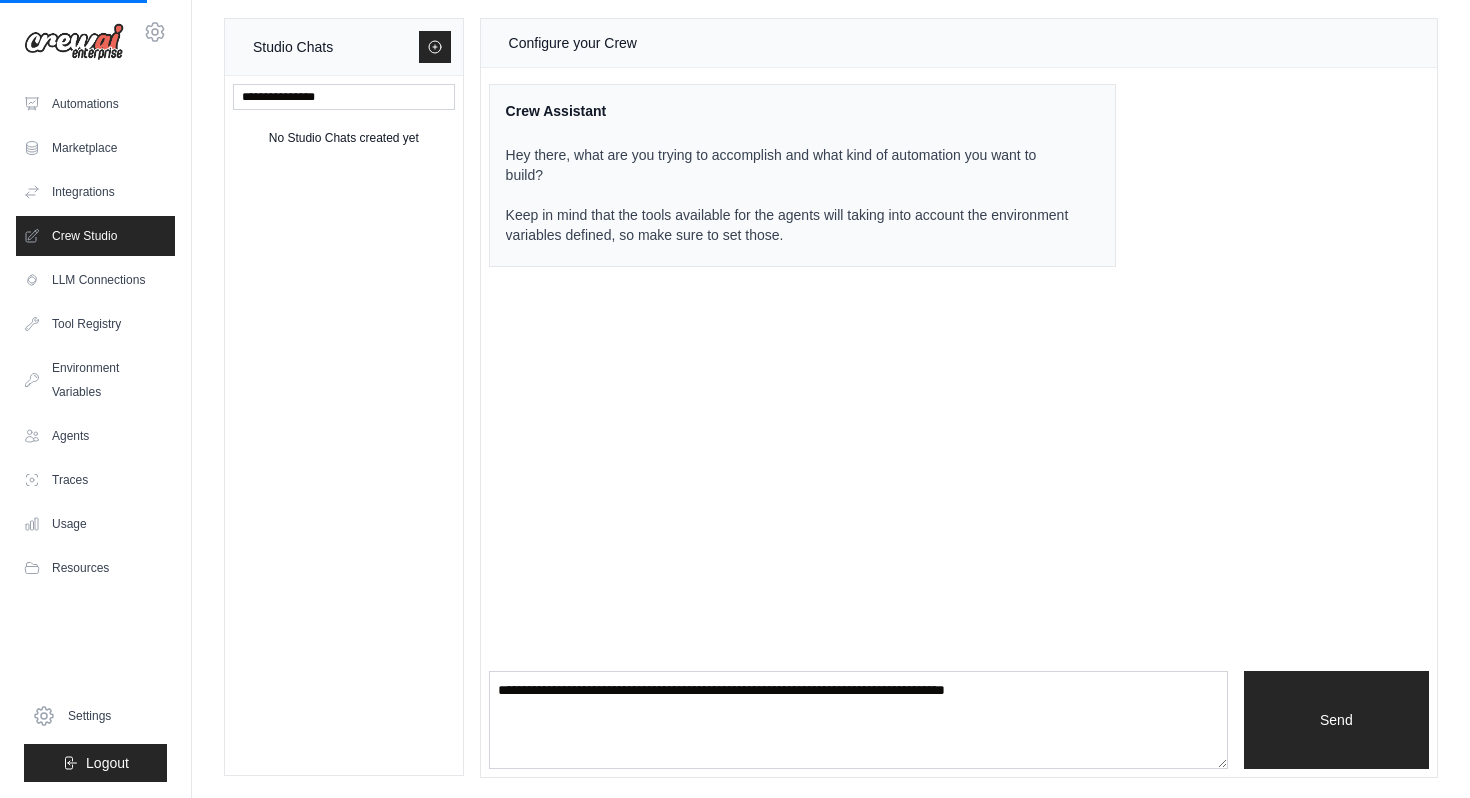 scroll, scrollTop: 0, scrollLeft: 0, axis: both 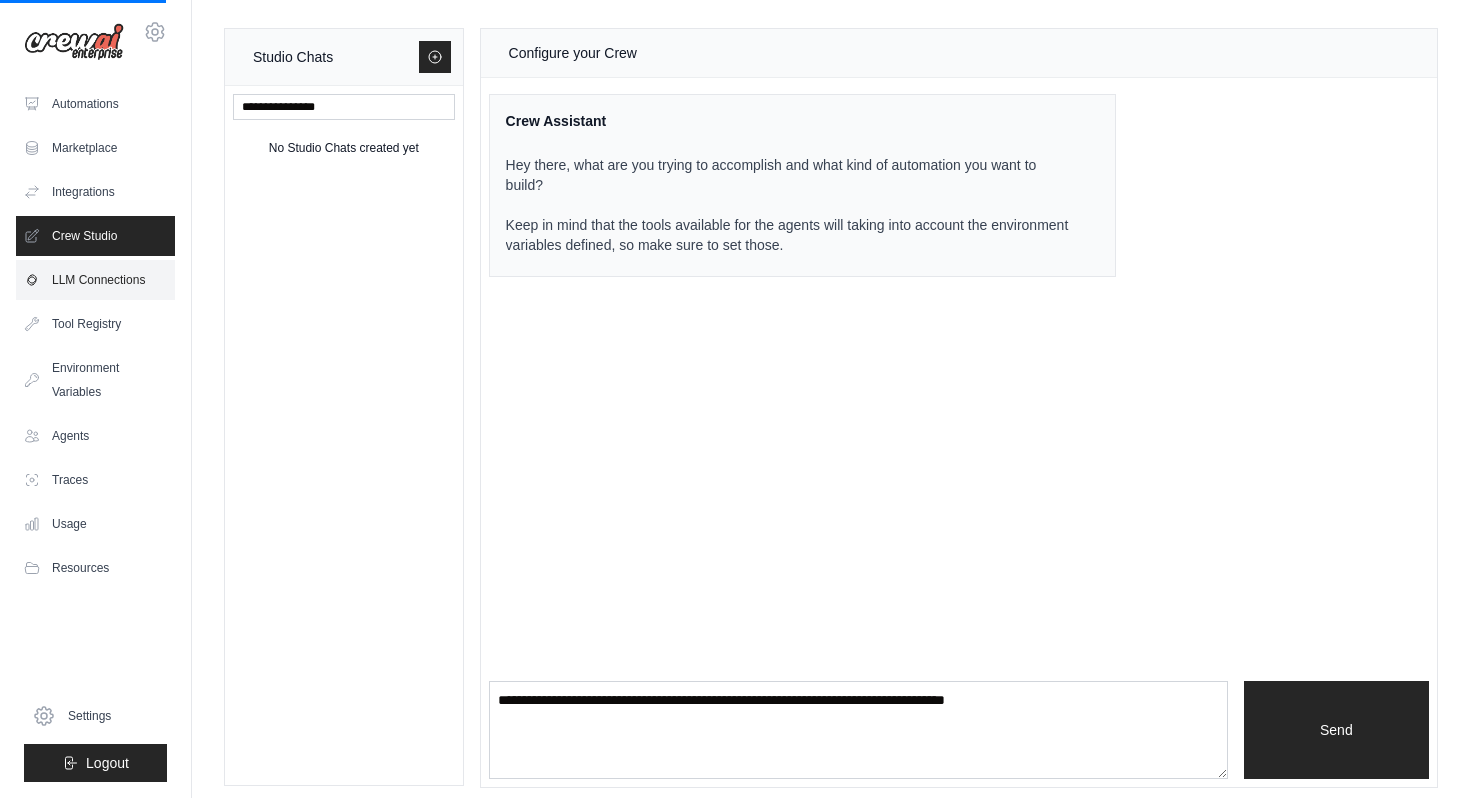click on "LLM Connections" at bounding box center (95, 280) 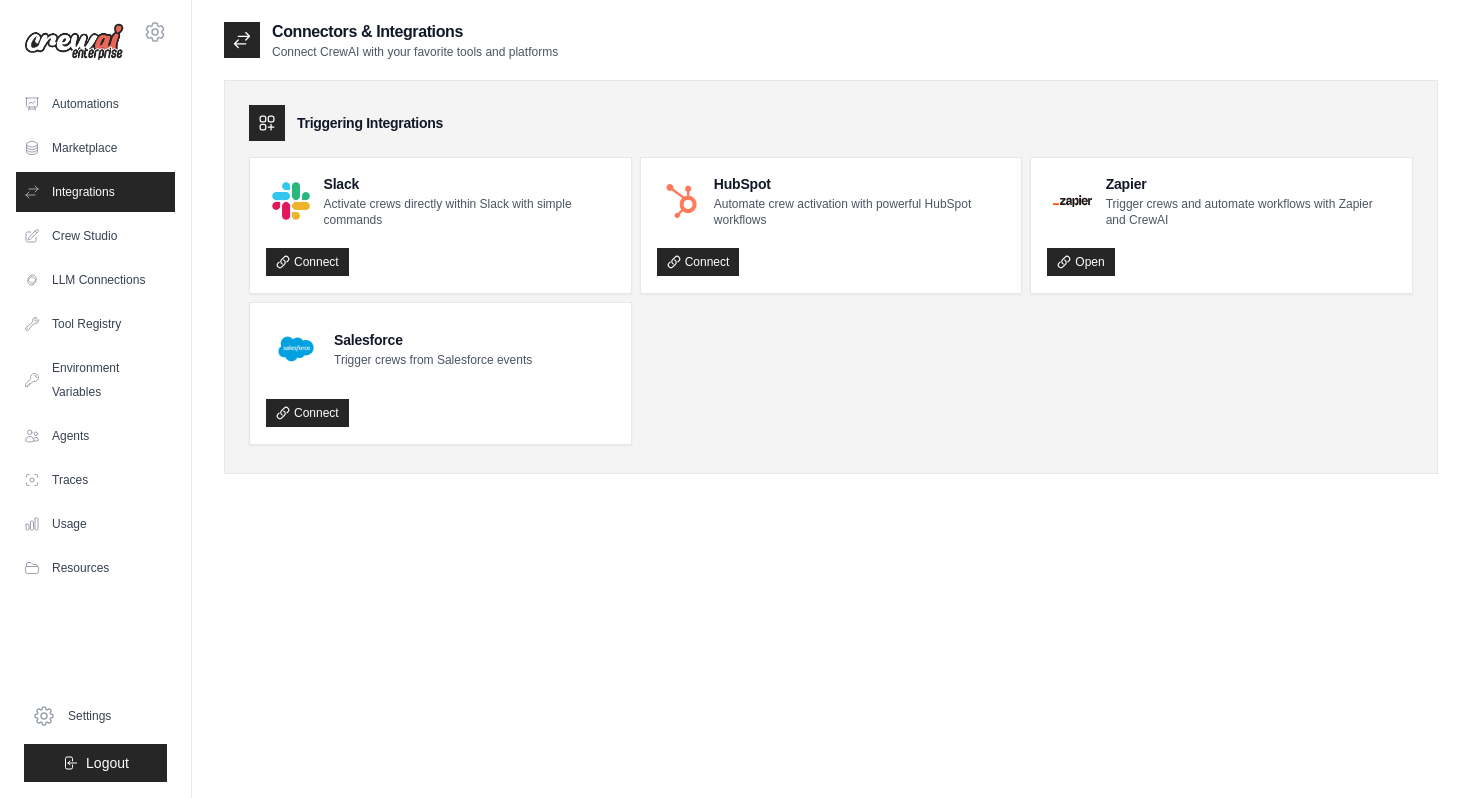 click on "Automations
Marketplace
Integrations
Crew Studio
LLM Connections" at bounding box center (95, 336) 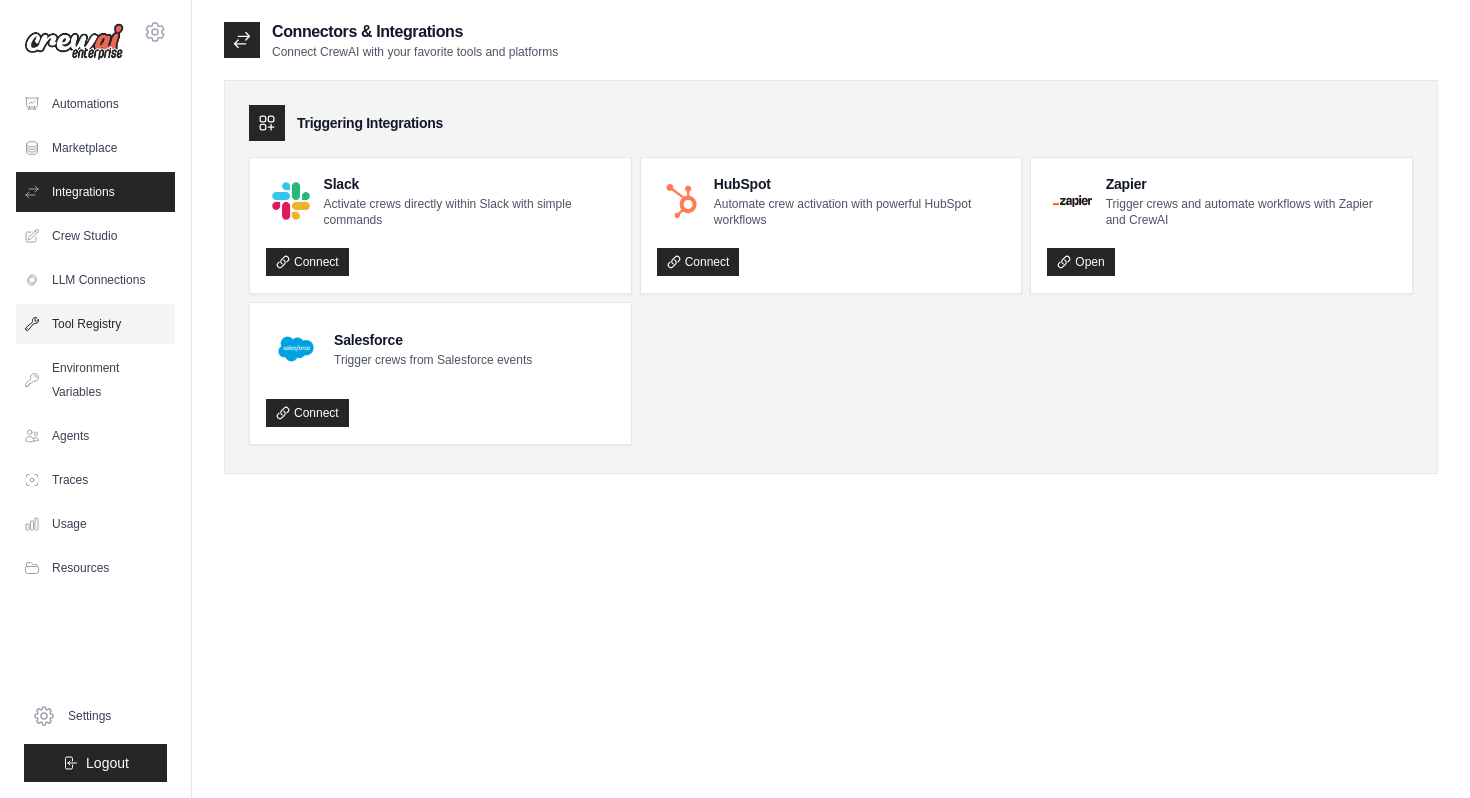 click on "Tool Registry" at bounding box center (95, 324) 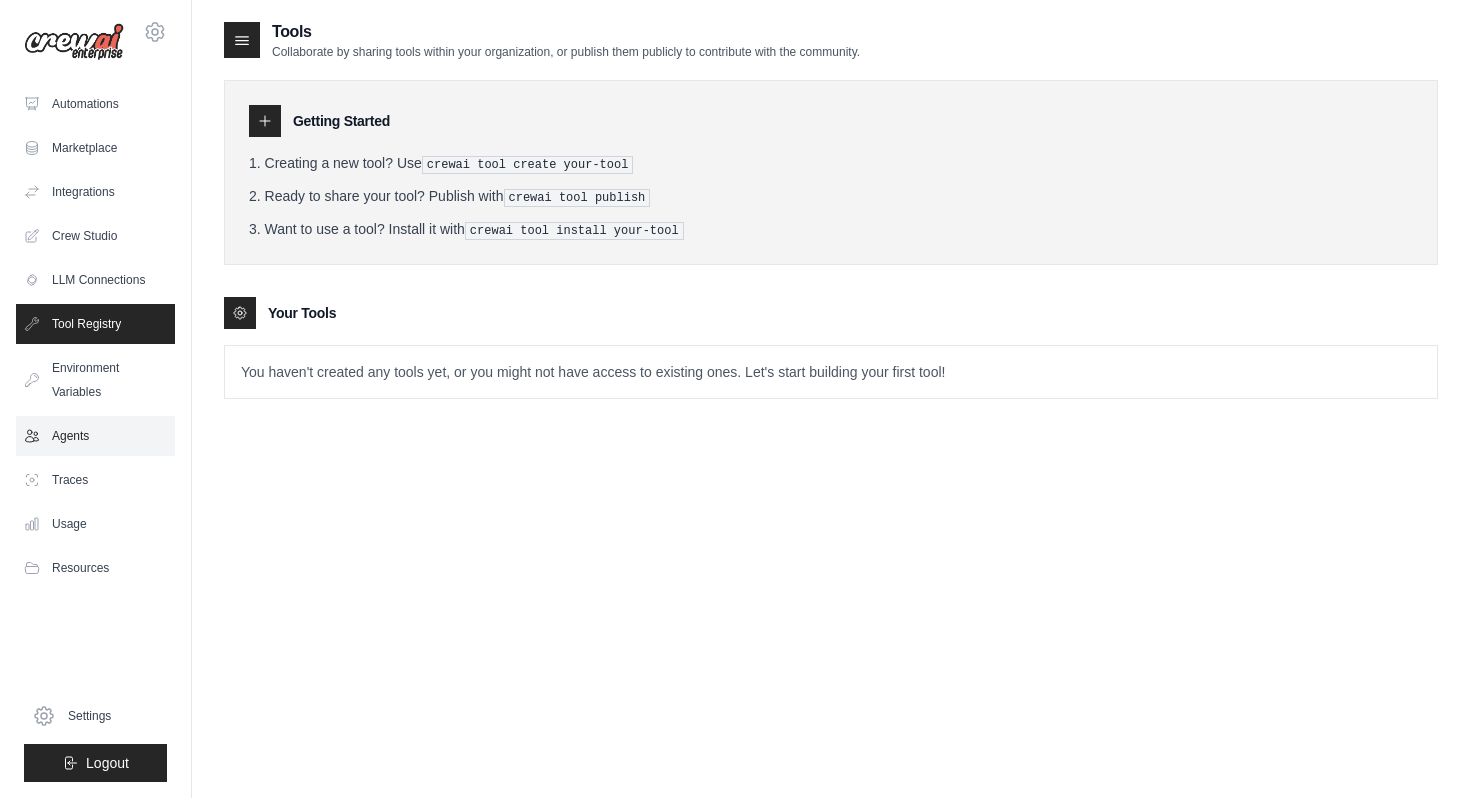 click on "Agents" at bounding box center (95, 436) 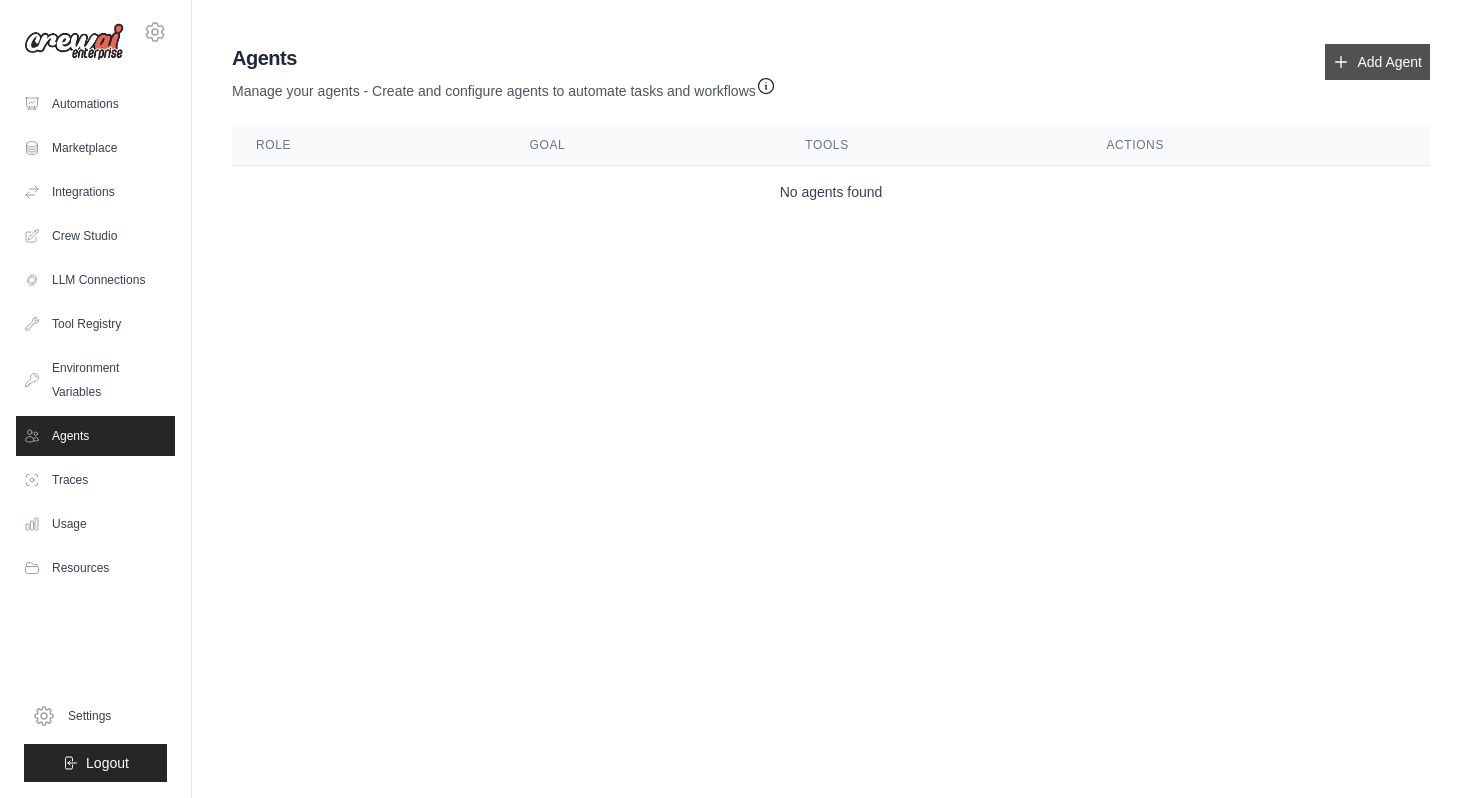 click 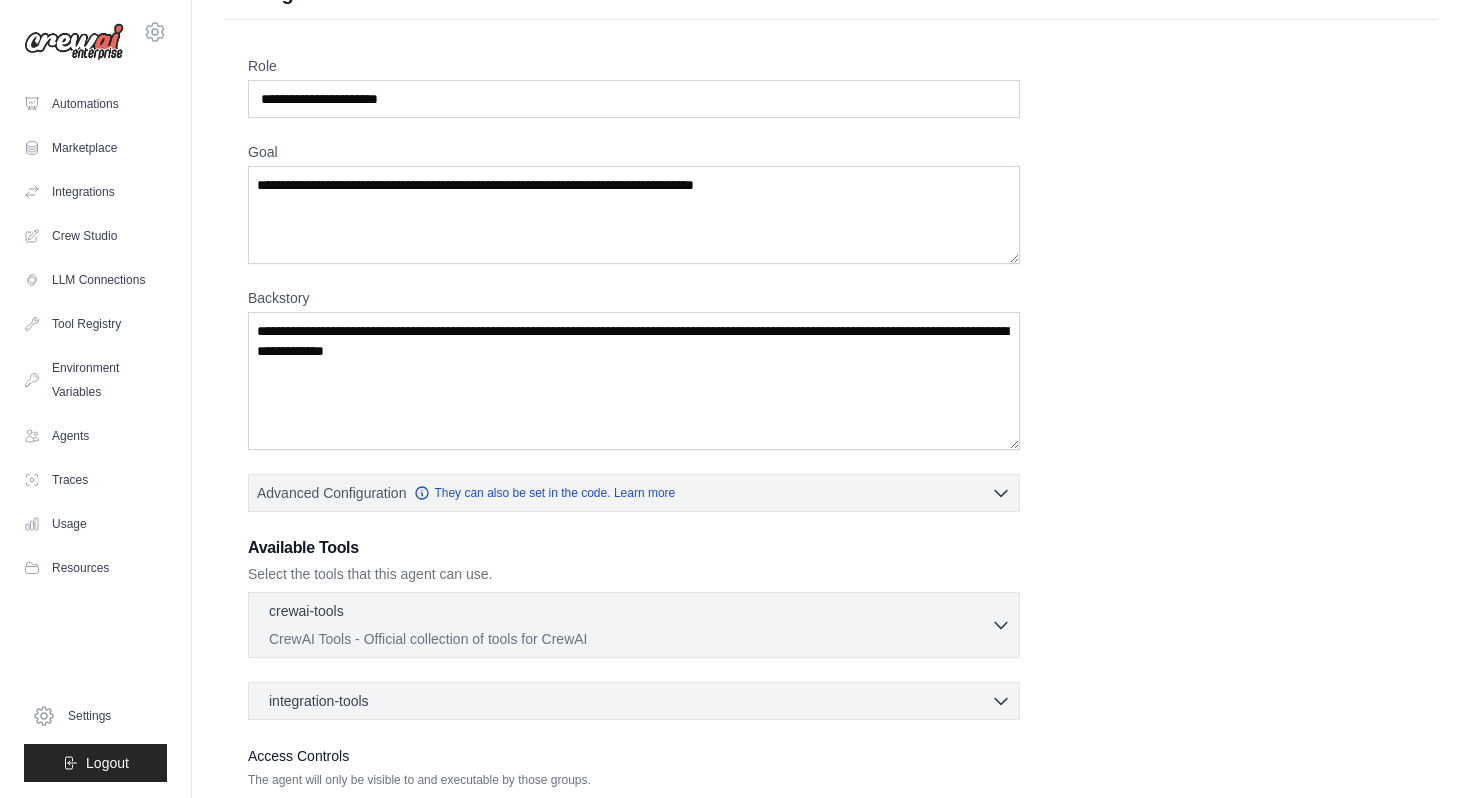 scroll, scrollTop: 0, scrollLeft: 0, axis: both 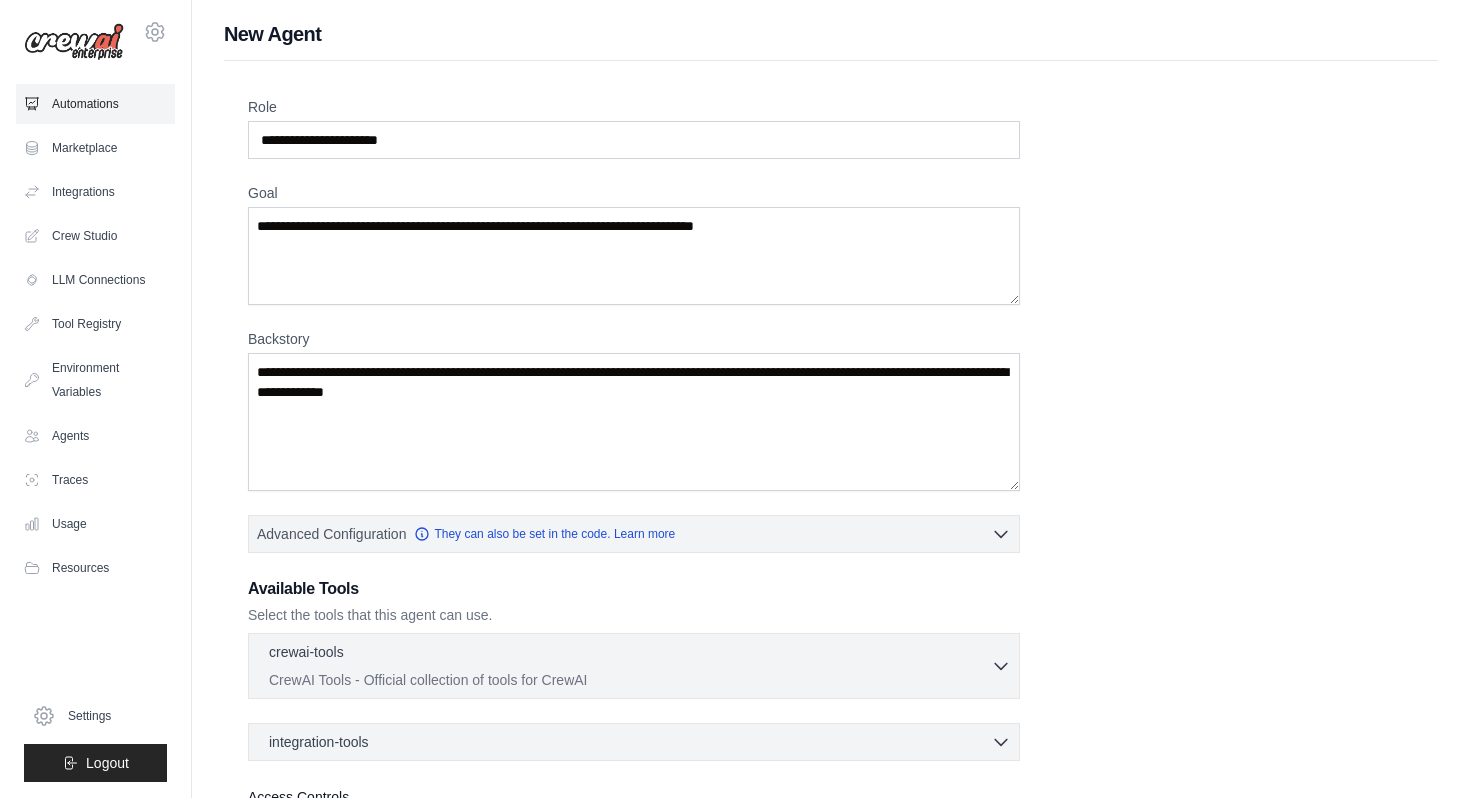 click on "Automations" at bounding box center [95, 104] 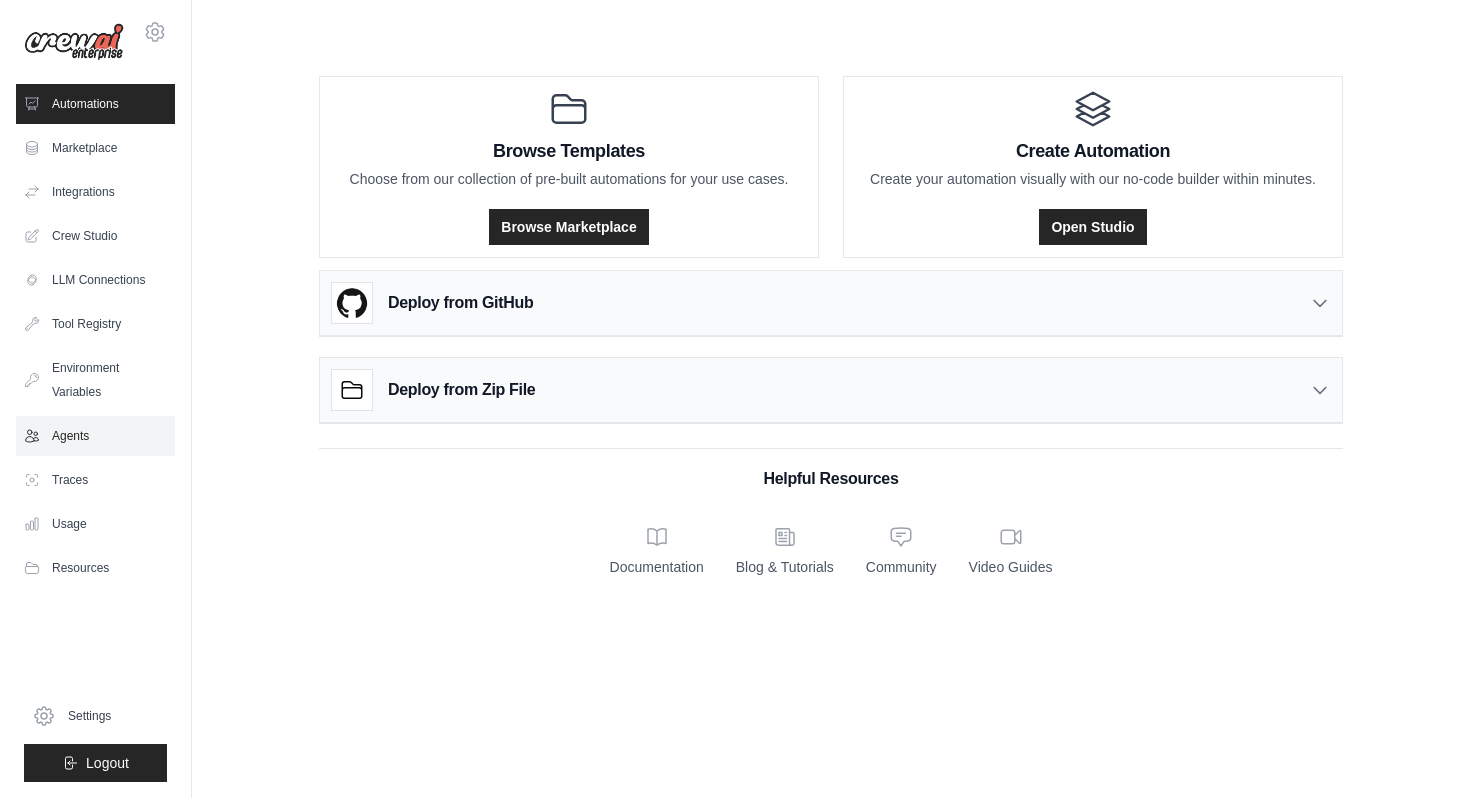 click on "Agents" at bounding box center (95, 436) 